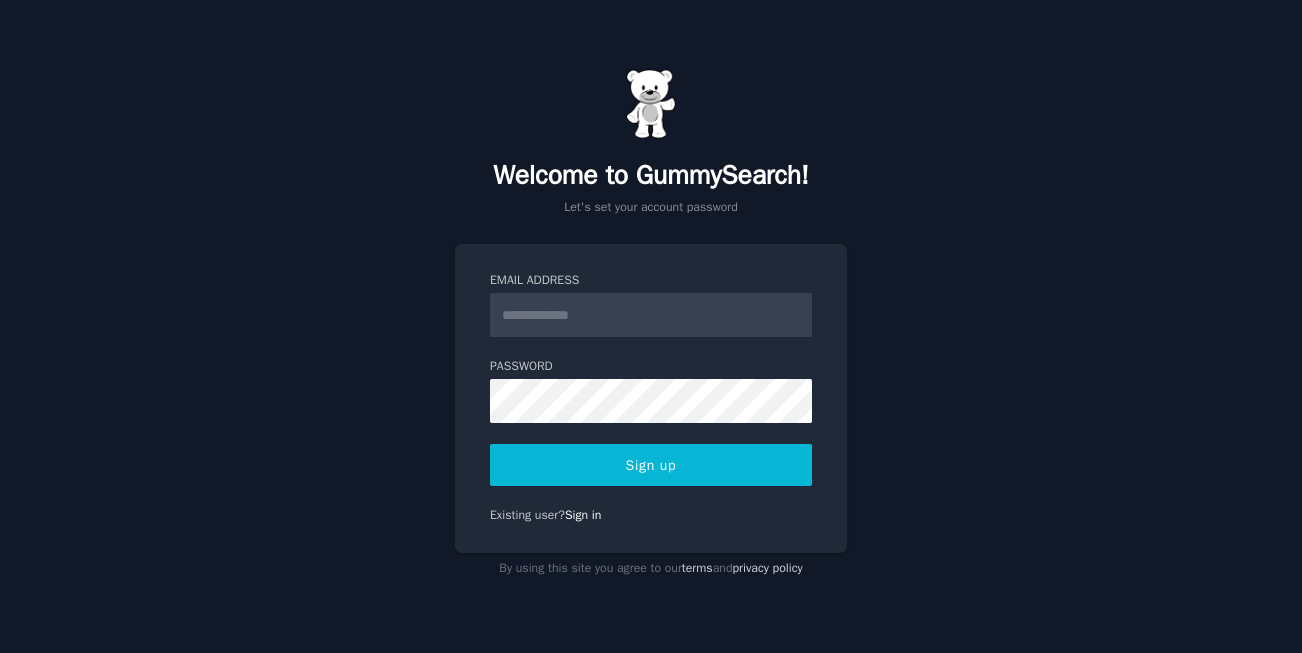 scroll, scrollTop: 0, scrollLeft: 0, axis: both 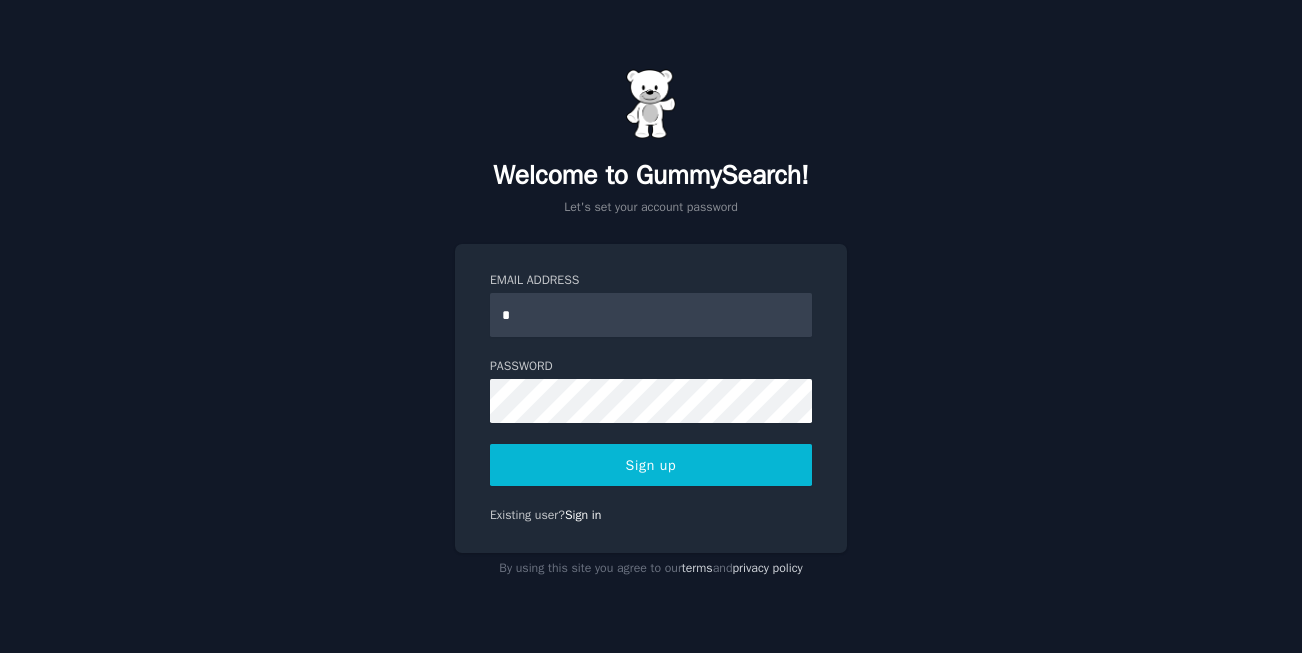 type on "**********" 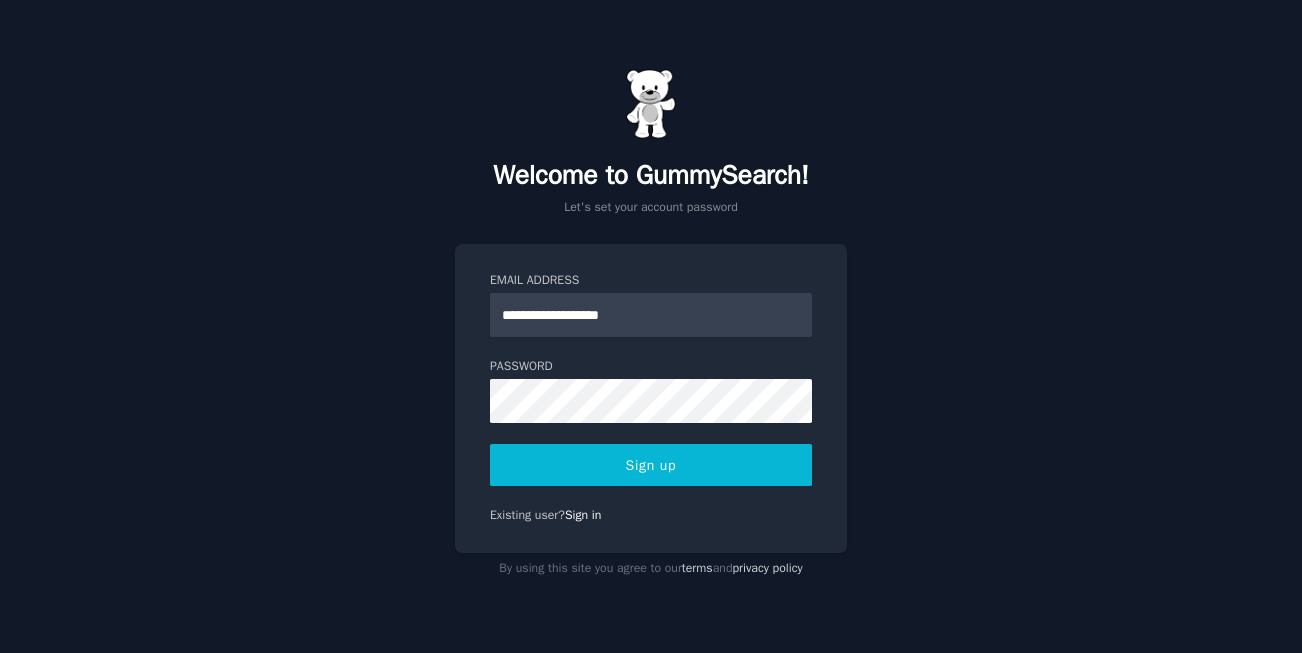 click on "Sign up" at bounding box center [651, 465] 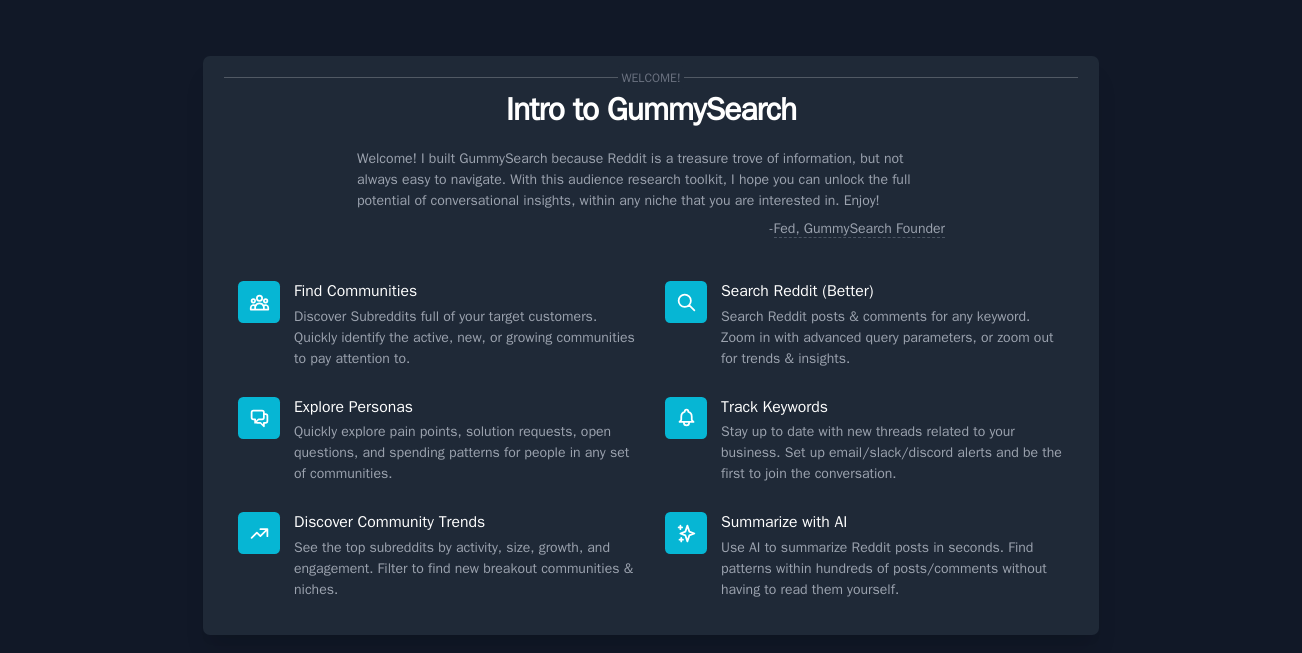 scroll, scrollTop: 0, scrollLeft: 0, axis: both 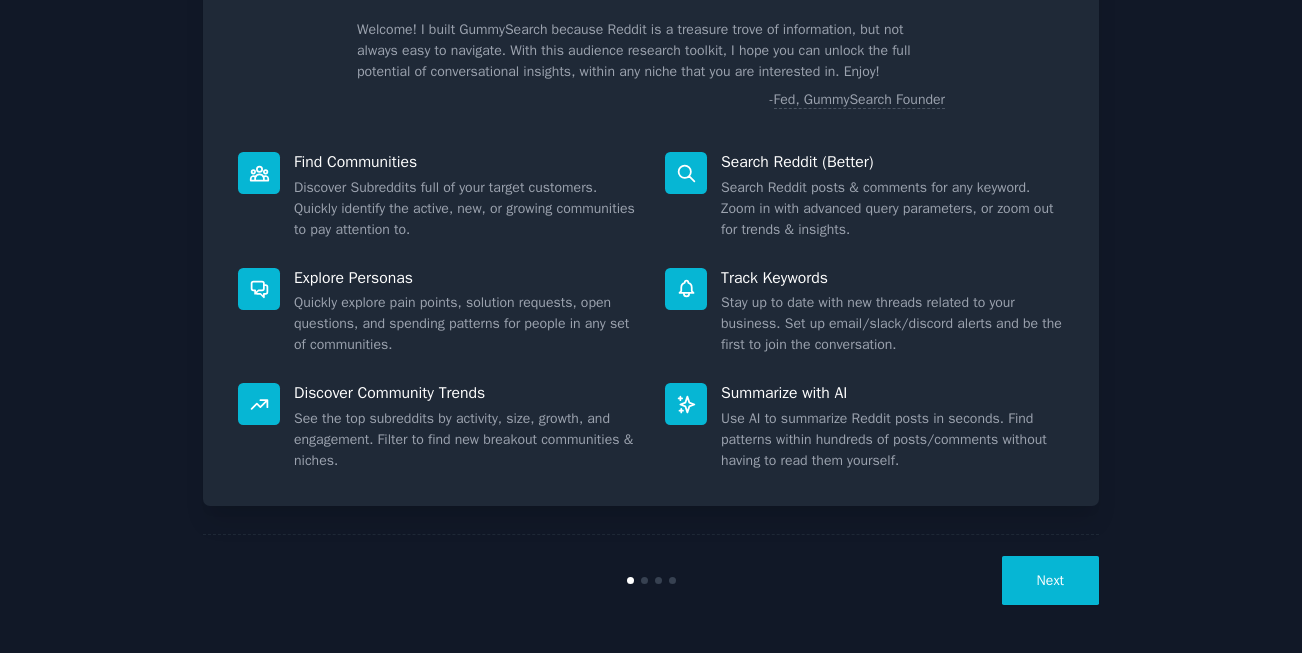 click on "Next" at bounding box center (1050, 580) 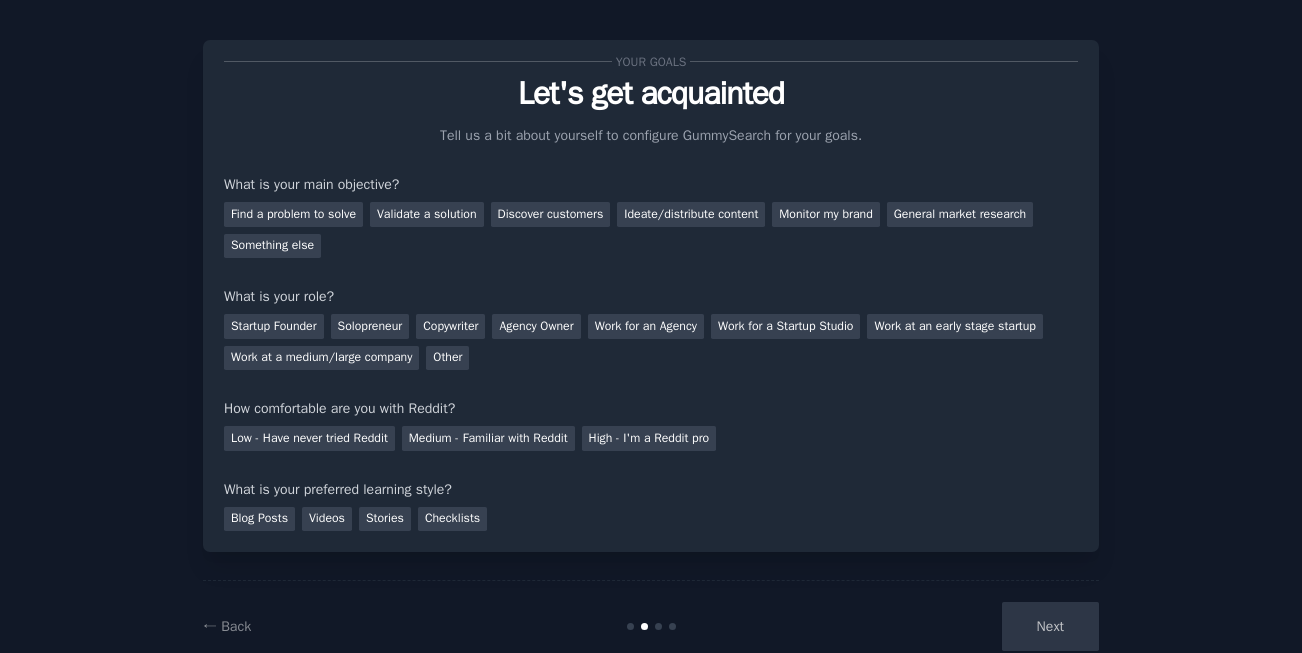 scroll, scrollTop: 0, scrollLeft: 0, axis: both 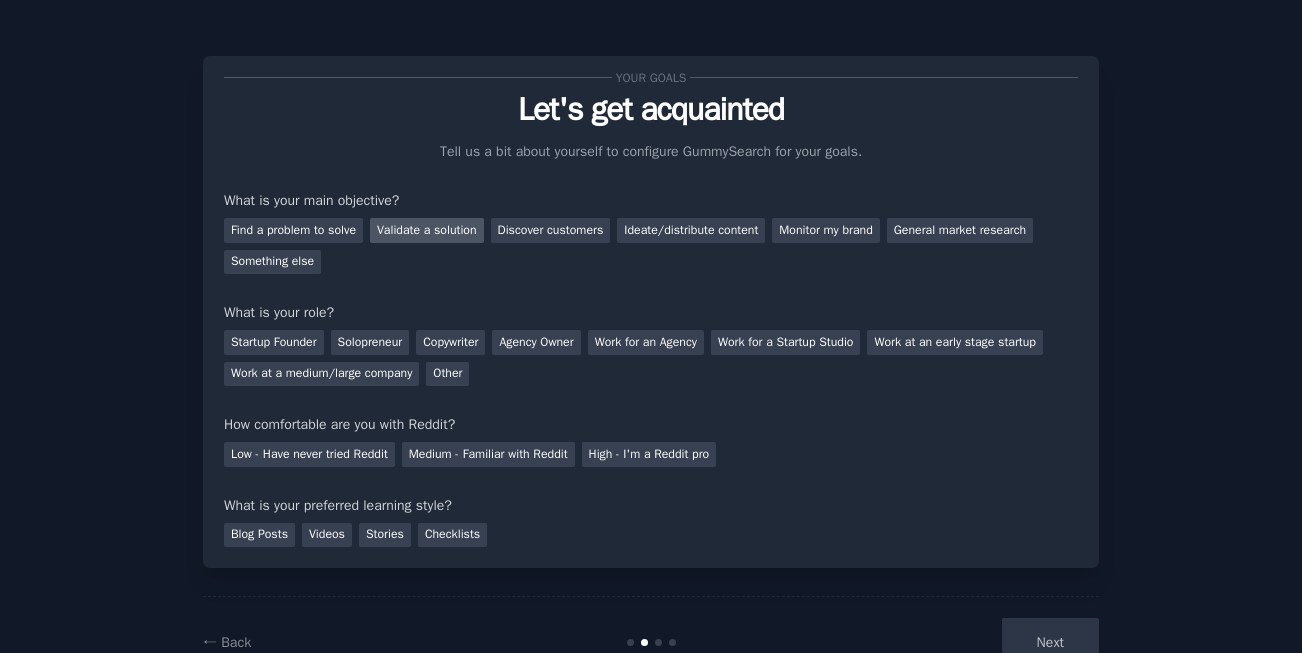 click on "Validate a solution" at bounding box center [427, 230] 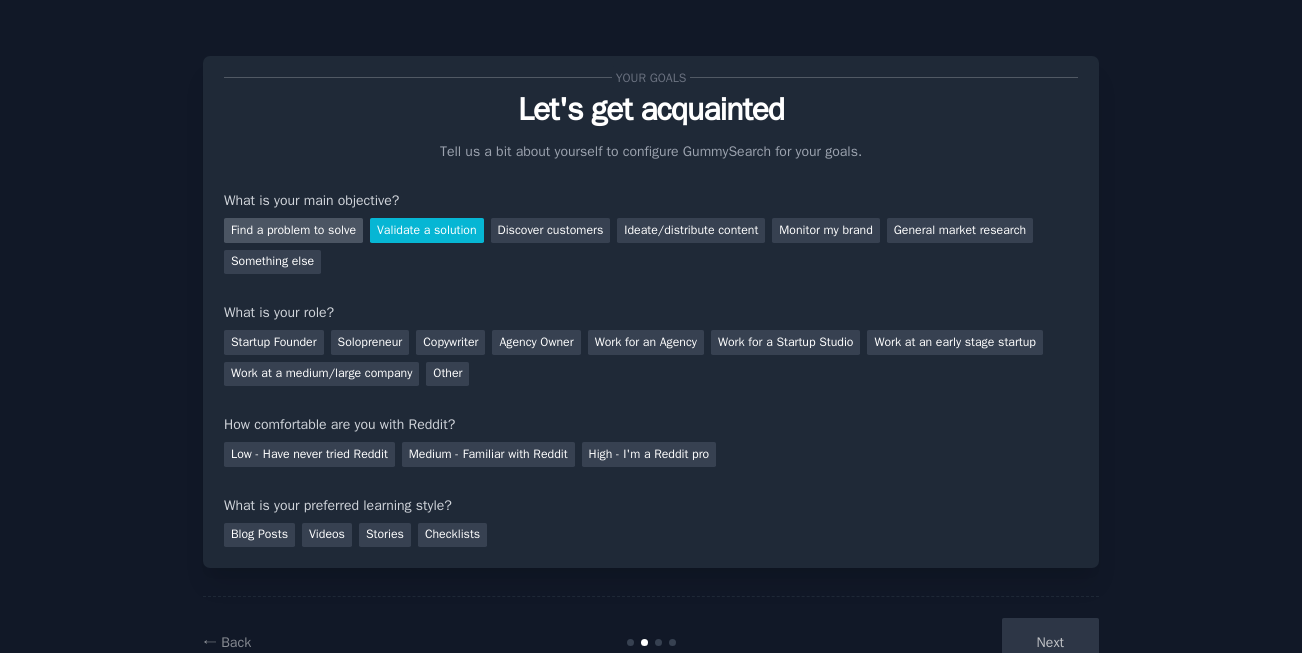 click on "Find a problem to solve" at bounding box center [293, 230] 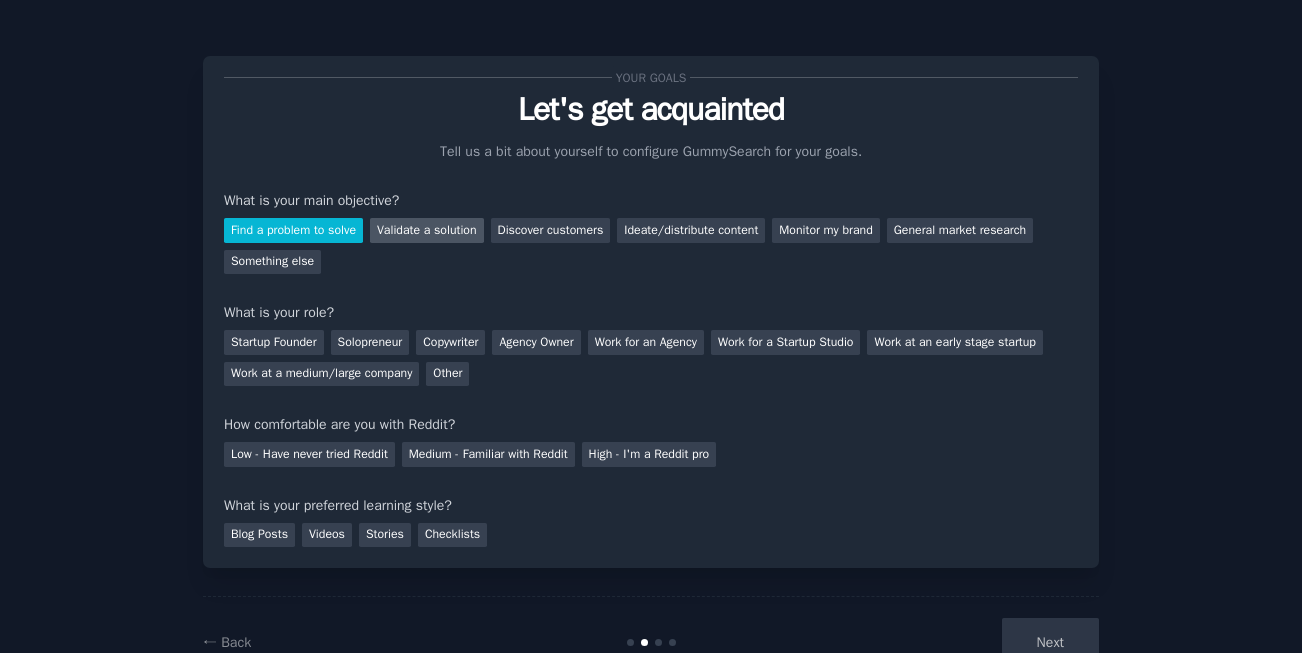 click on "Validate a solution" at bounding box center [427, 230] 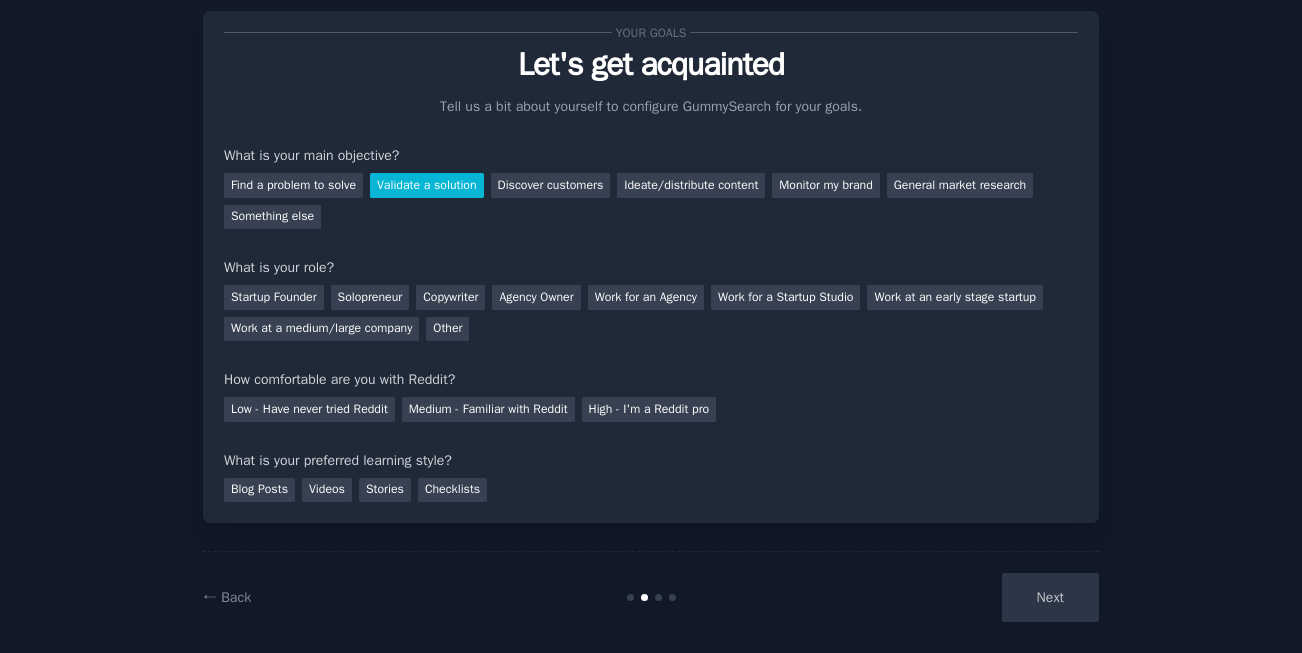 scroll, scrollTop: 49, scrollLeft: 0, axis: vertical 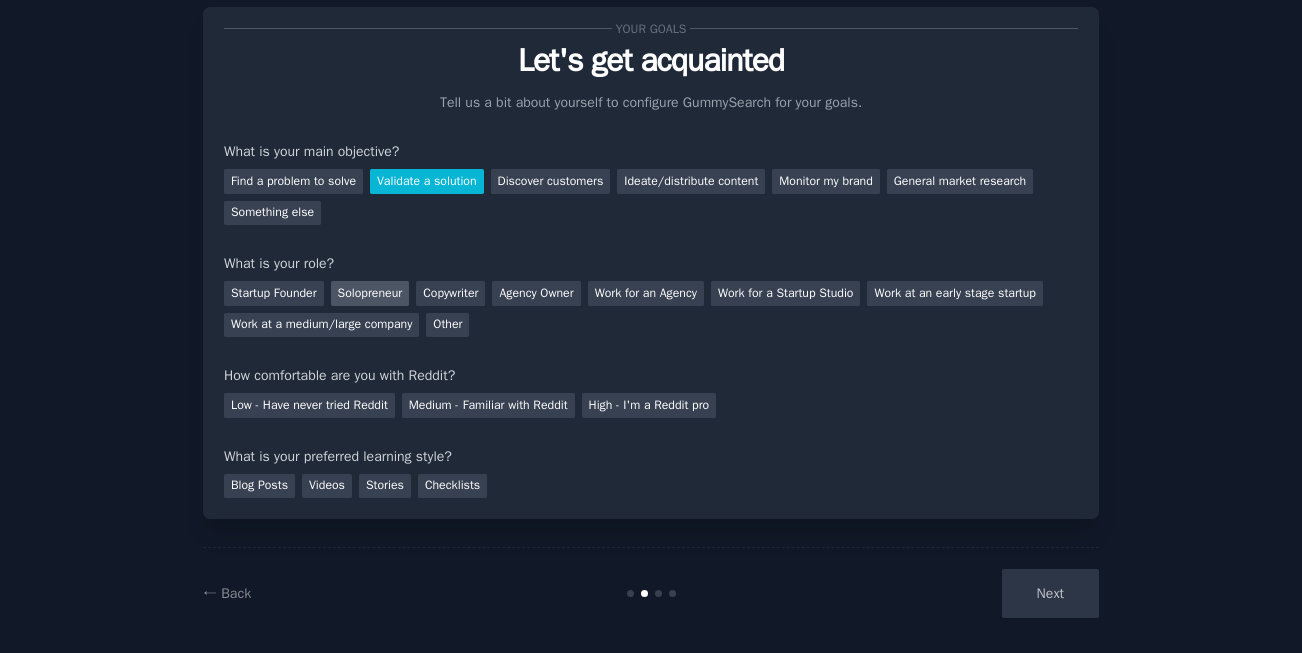 click on "Solopreneur" at bounding box center [370, 293] 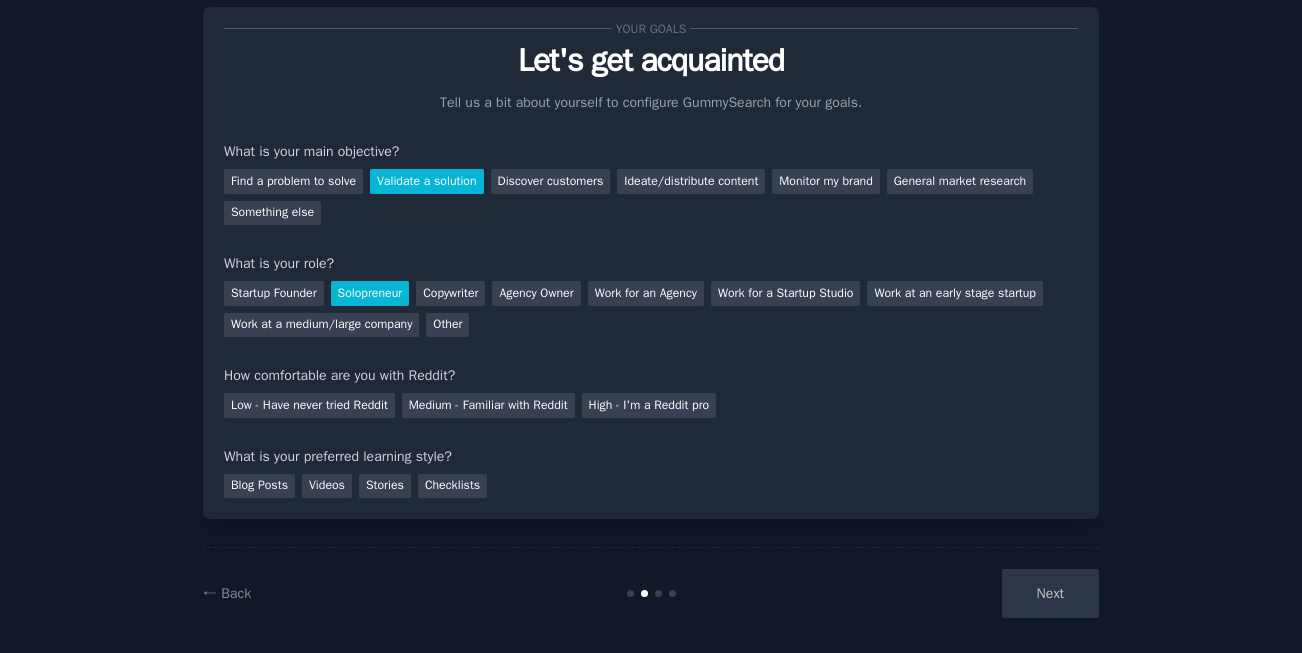 scroll, scrollTop: 63, scrollLeft: 0, axis: vertical 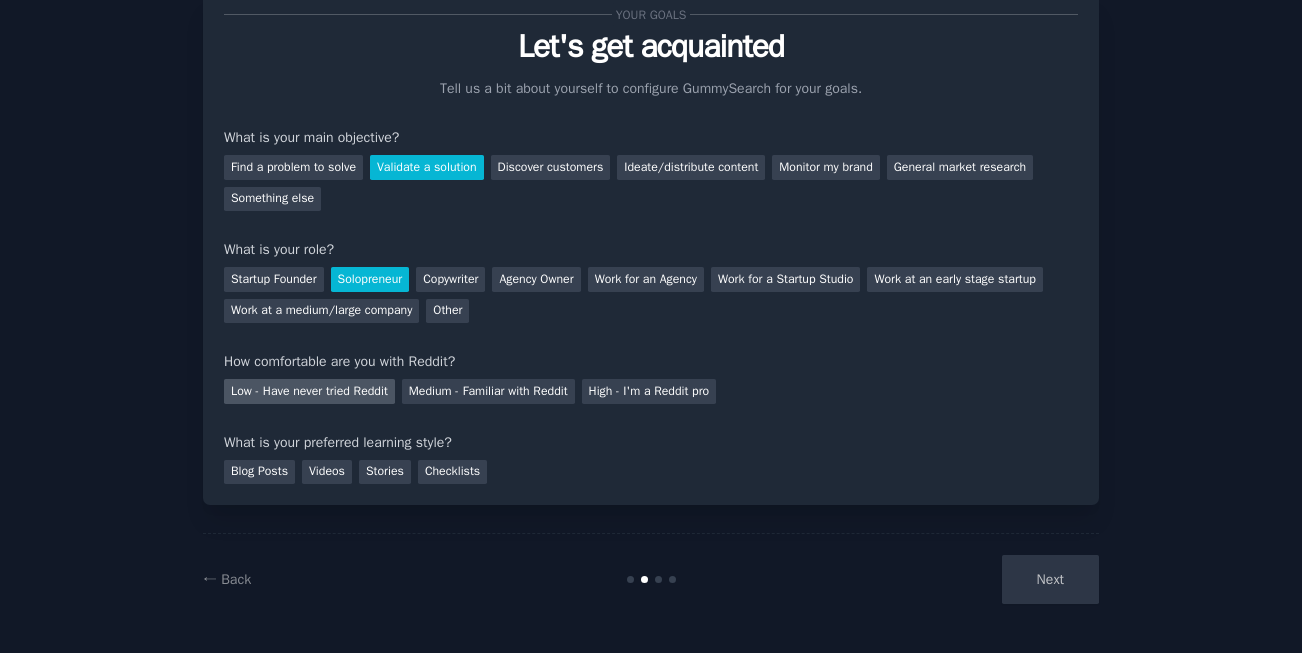 click on "Low - Have never tried Reddit" at bounding box center (309, 391) 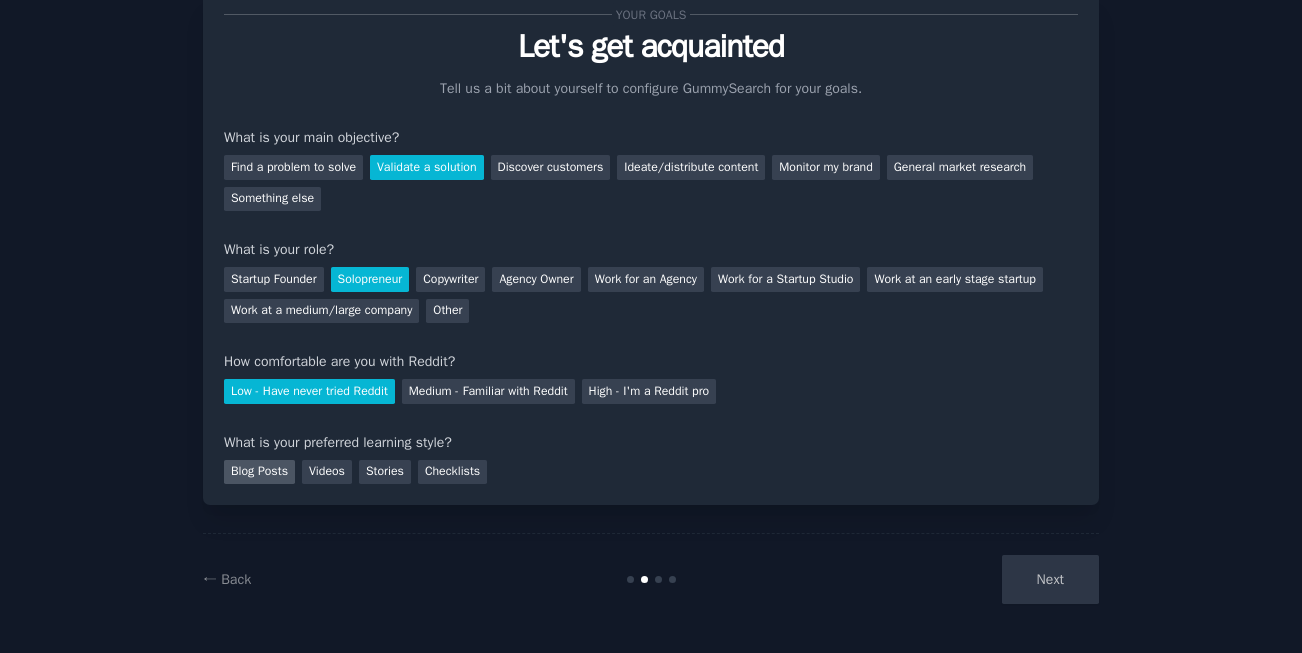 click on "Blog Posts" at bounding box center (259, 472) 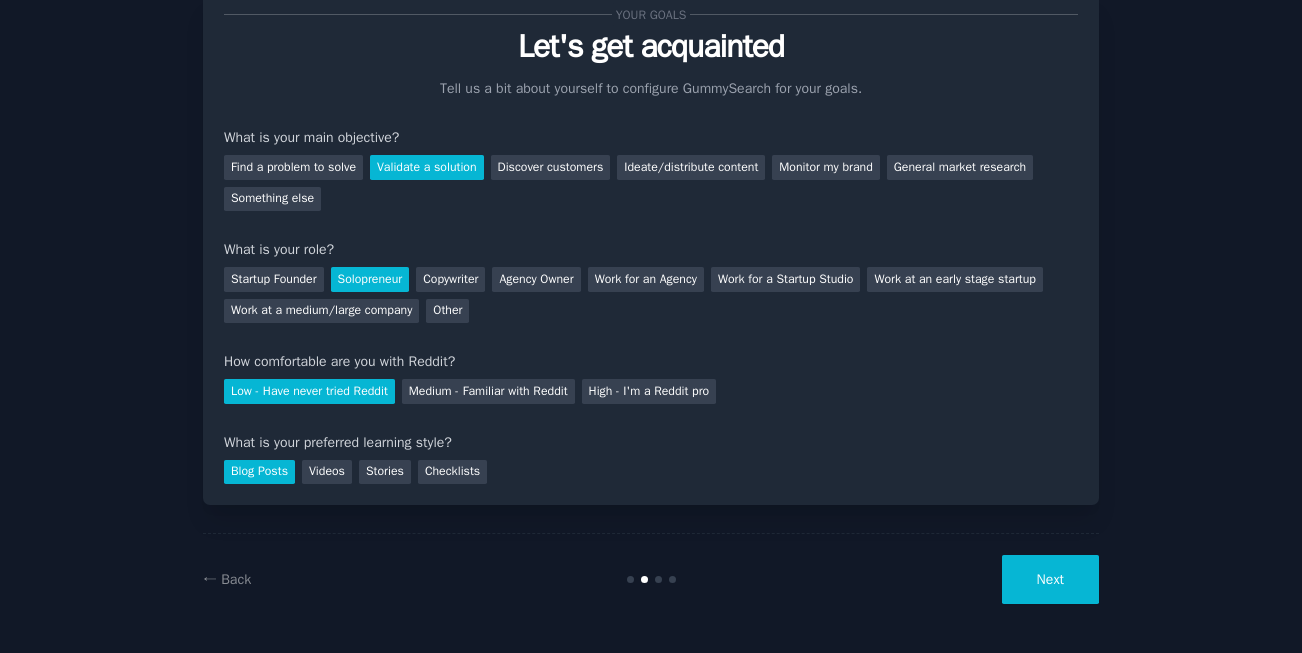 click on "Next" at bounding box center (1050, 579) 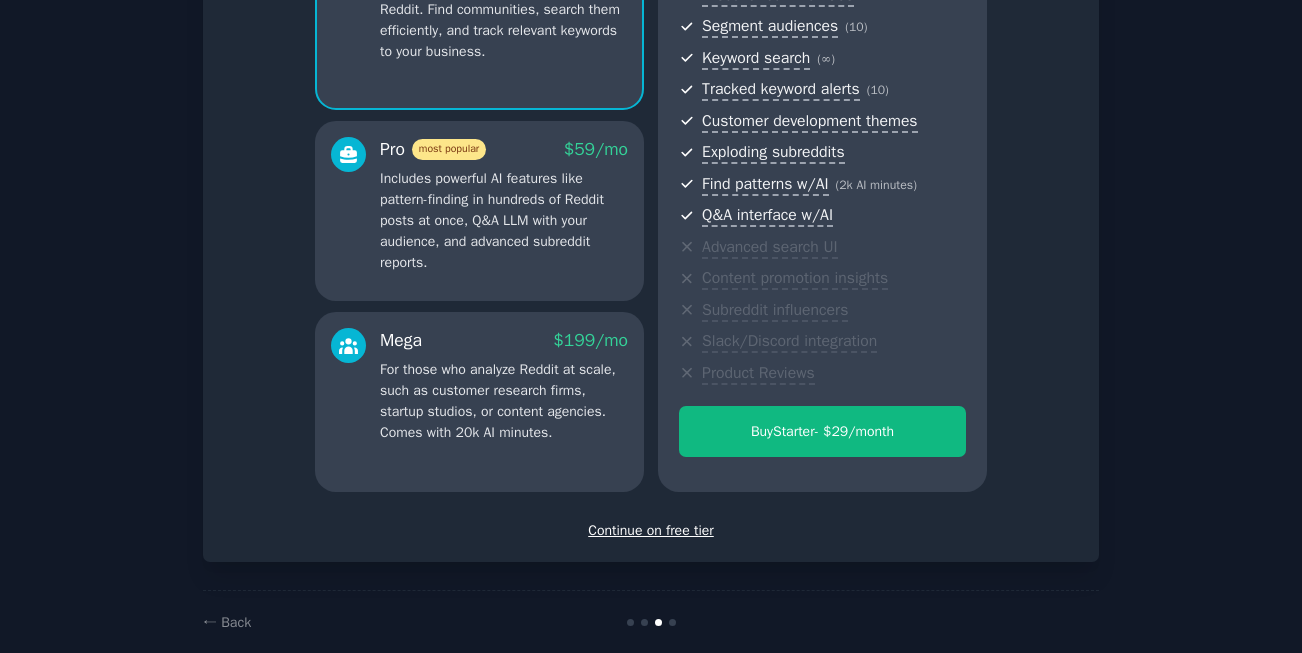 scroll, scrollTop: 278, scrollLeft: 0, axis: vertical 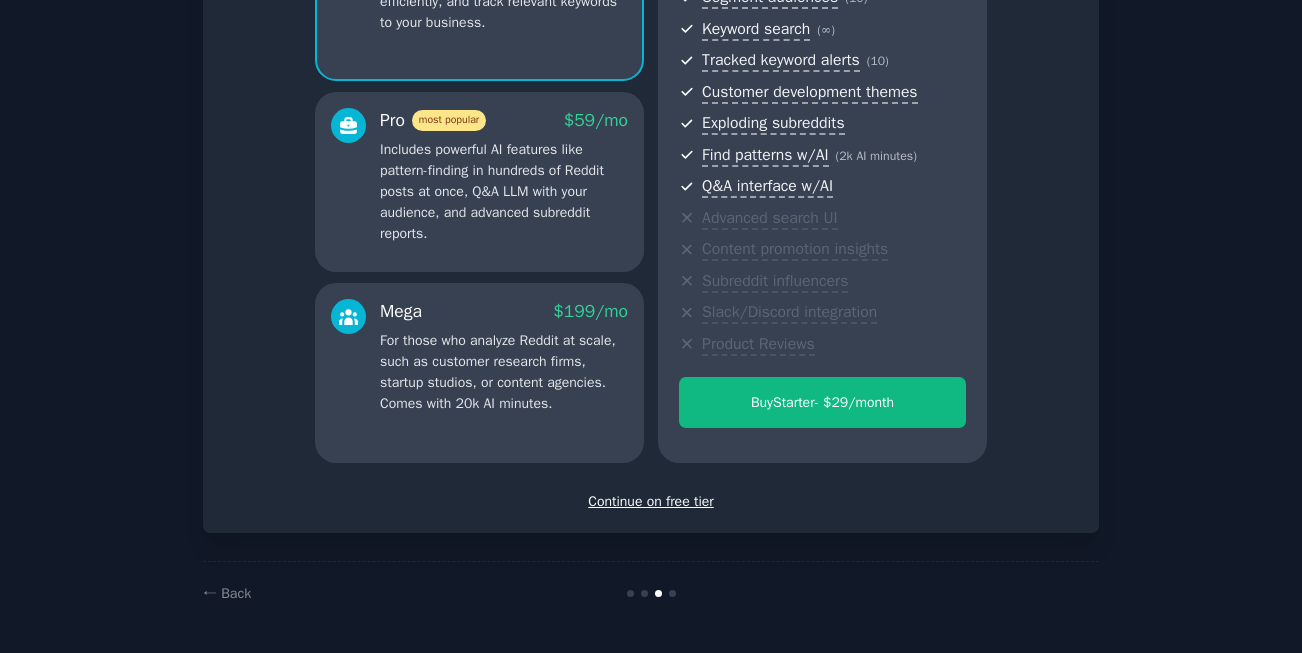 click on "Continue on free tier" at bounding box center (651, 501) 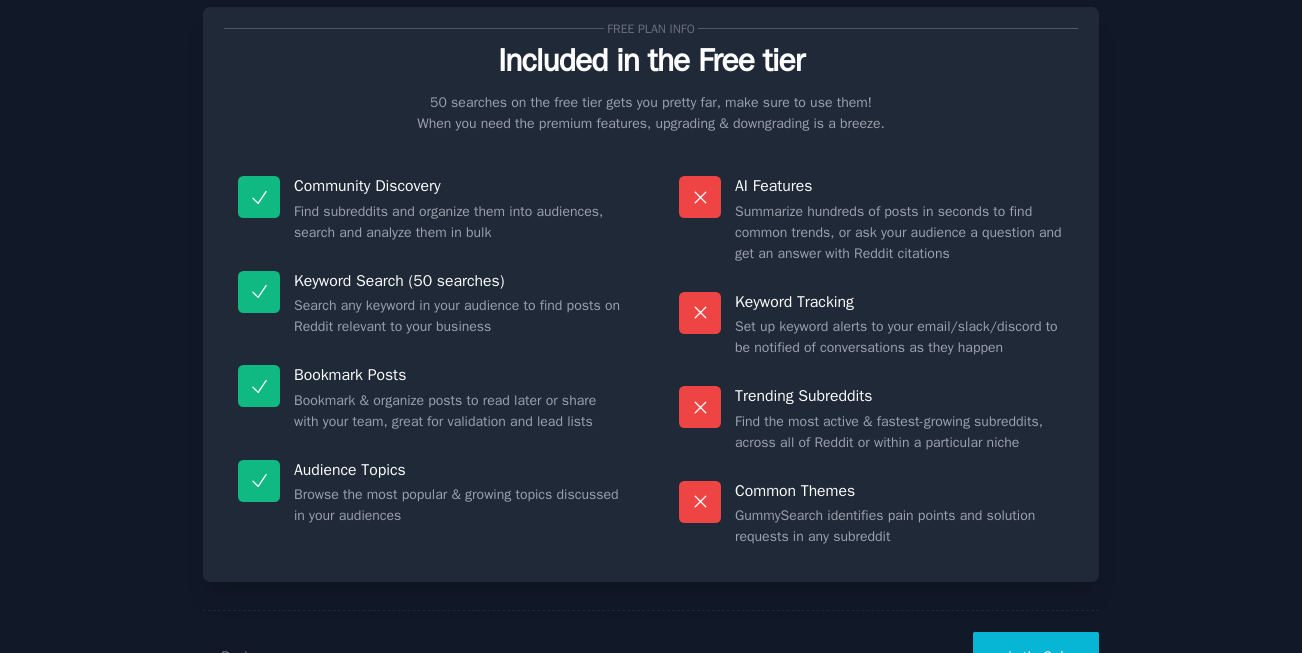 scroll, scrollTop: 126, scrollLeft: 0, axis: vertical 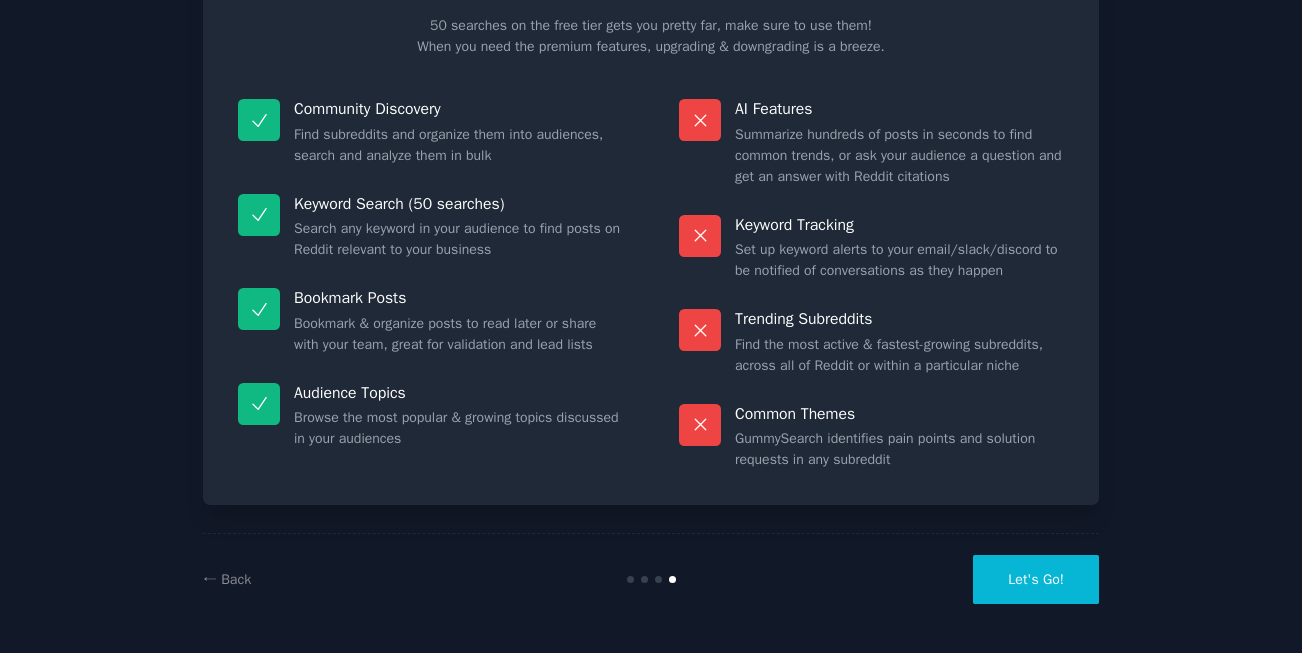 click on "Let's Go!" at bounding box center [1036, 579] 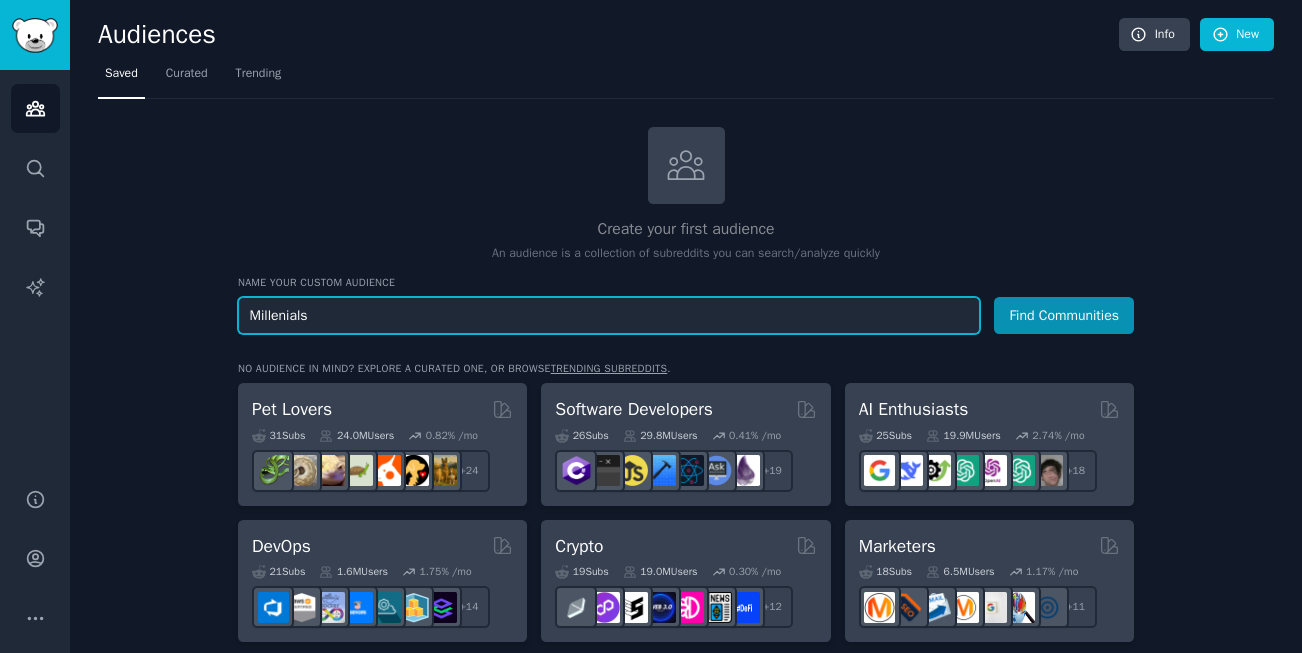 click on "Millenials" at bounding box center [609, 315] 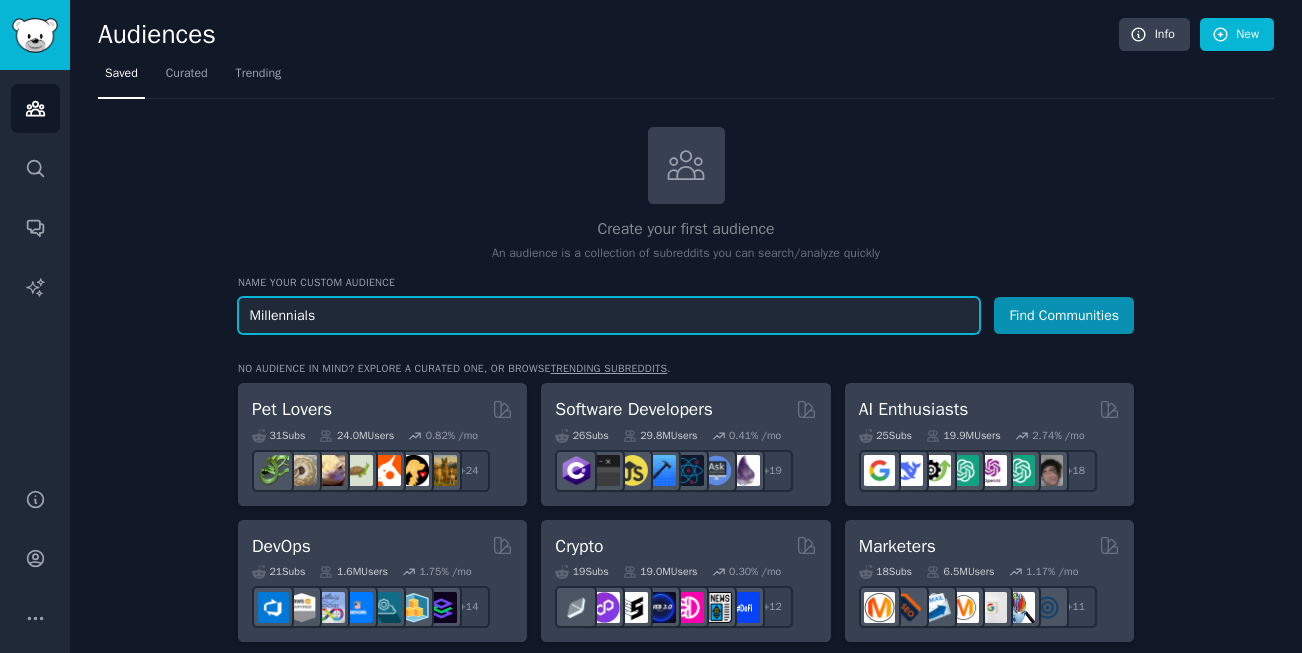 click on "Millennials" at bounding box center (609, 315) 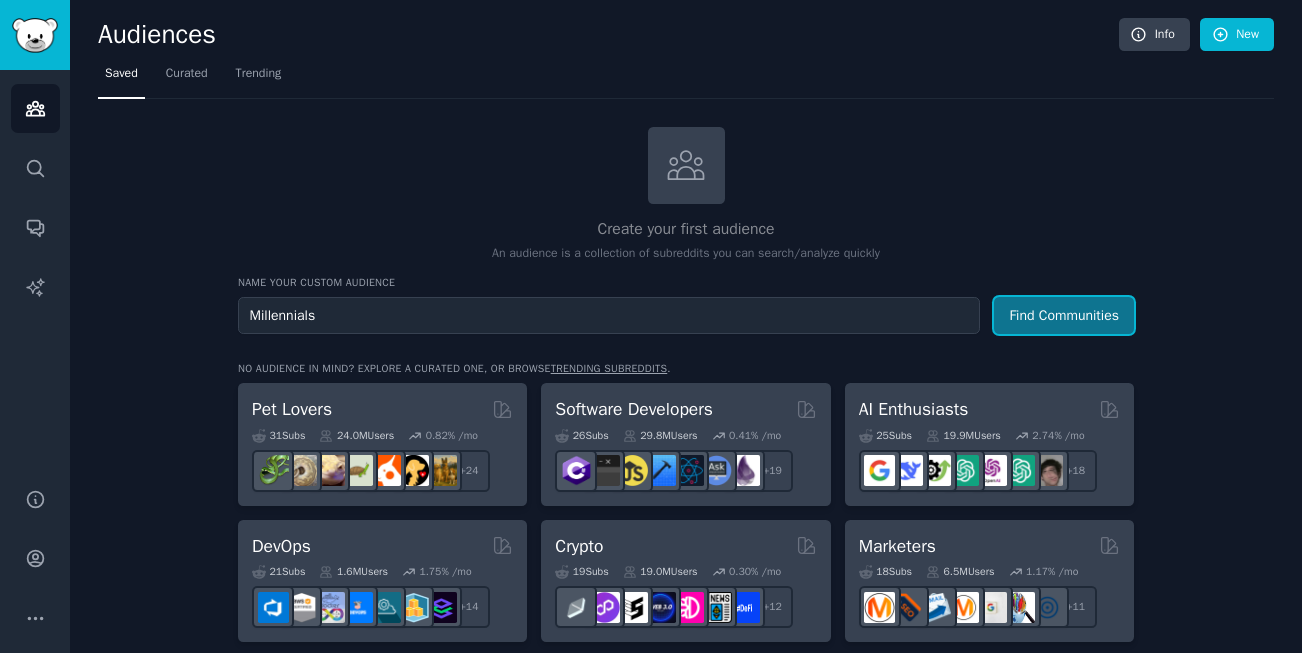 click on "Find Communities" at bounding box center [1064, 315] 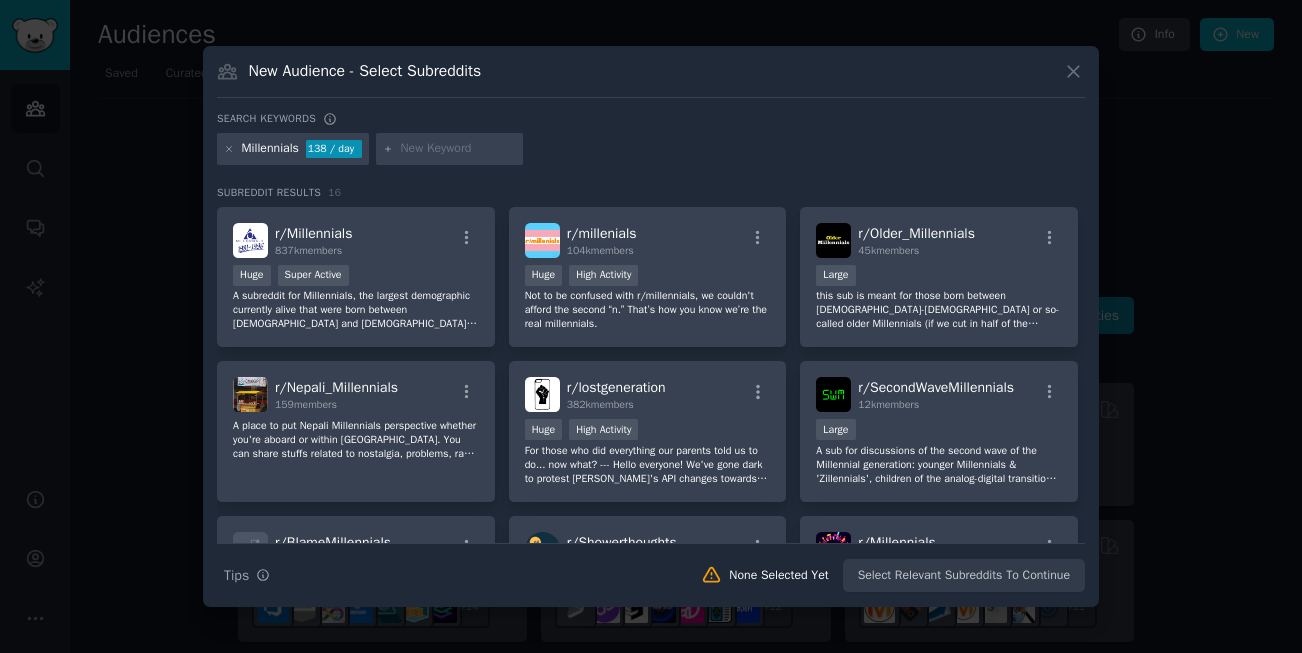 click at bounding box center [458, 149] 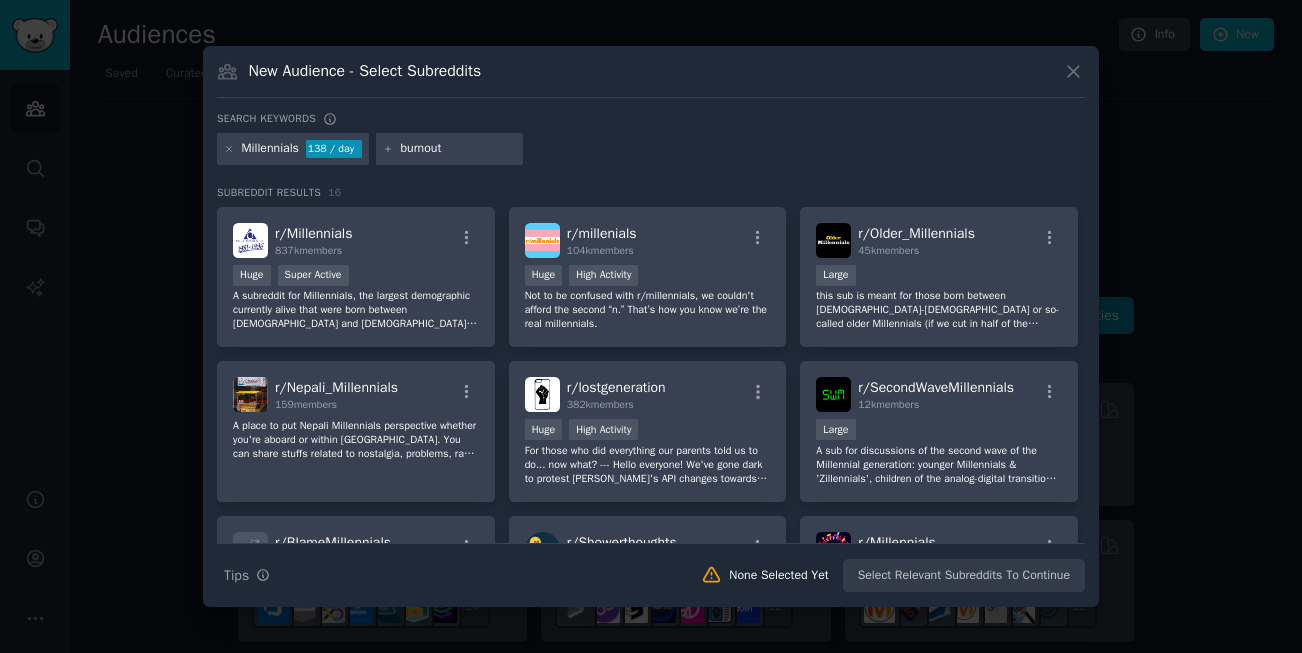 type on "burnout" 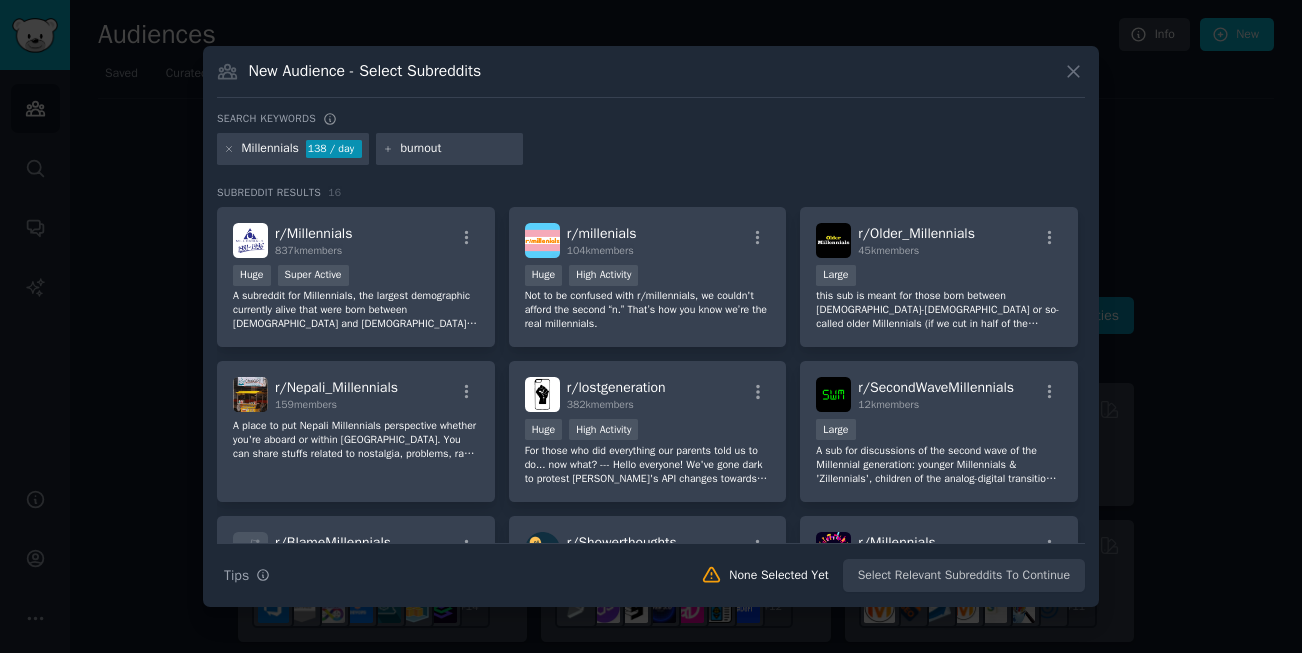 click on "Millennials 138 / day burnout" at bounding box center [651, 152] 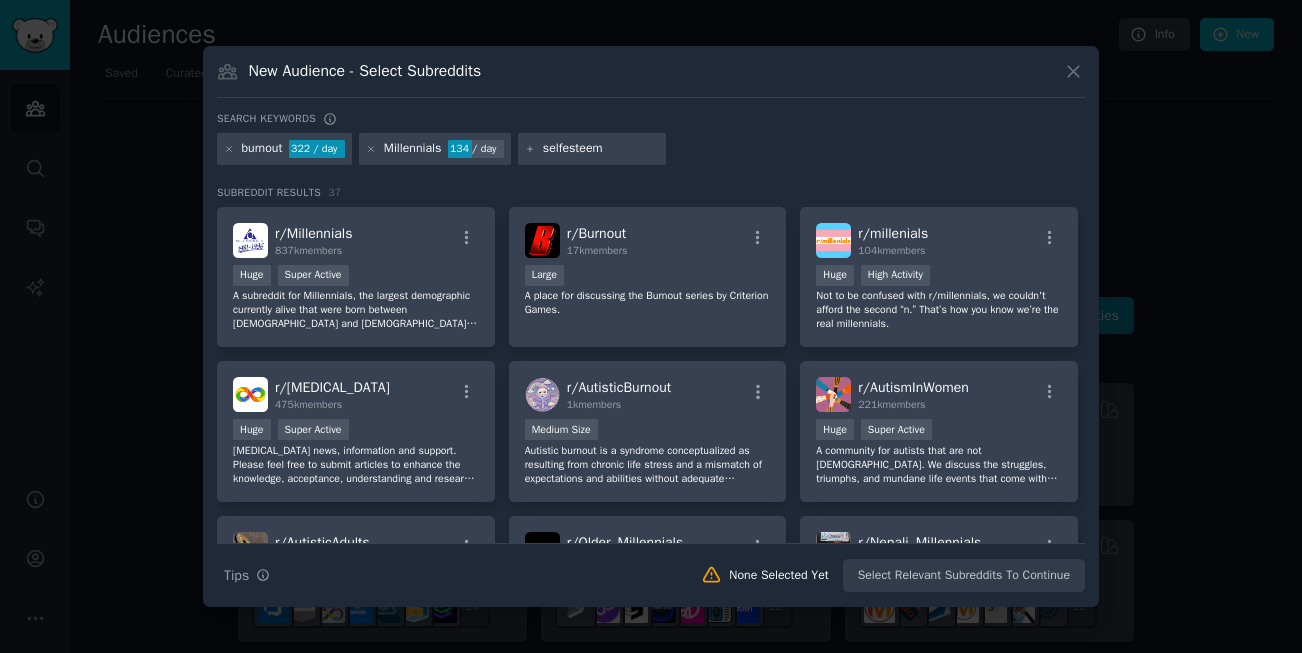 click on "selfesteem" at bounding box center (601, 149) 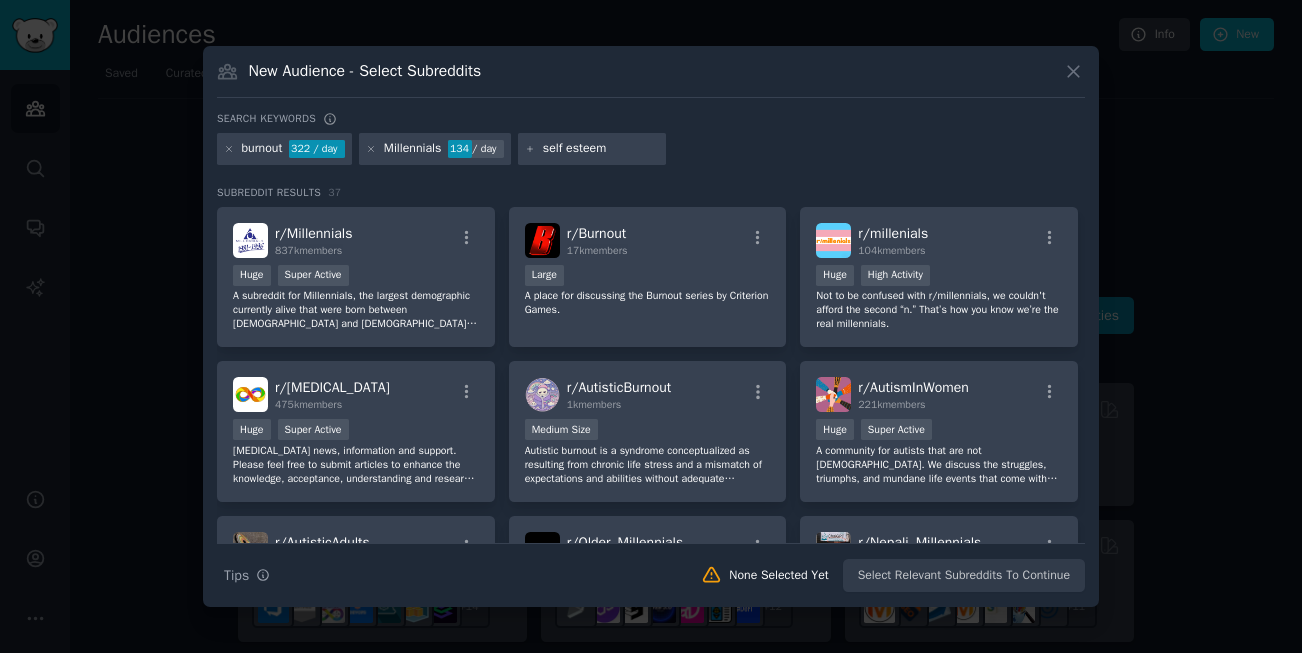click on "self esteem" at bounding box center [601, 149] 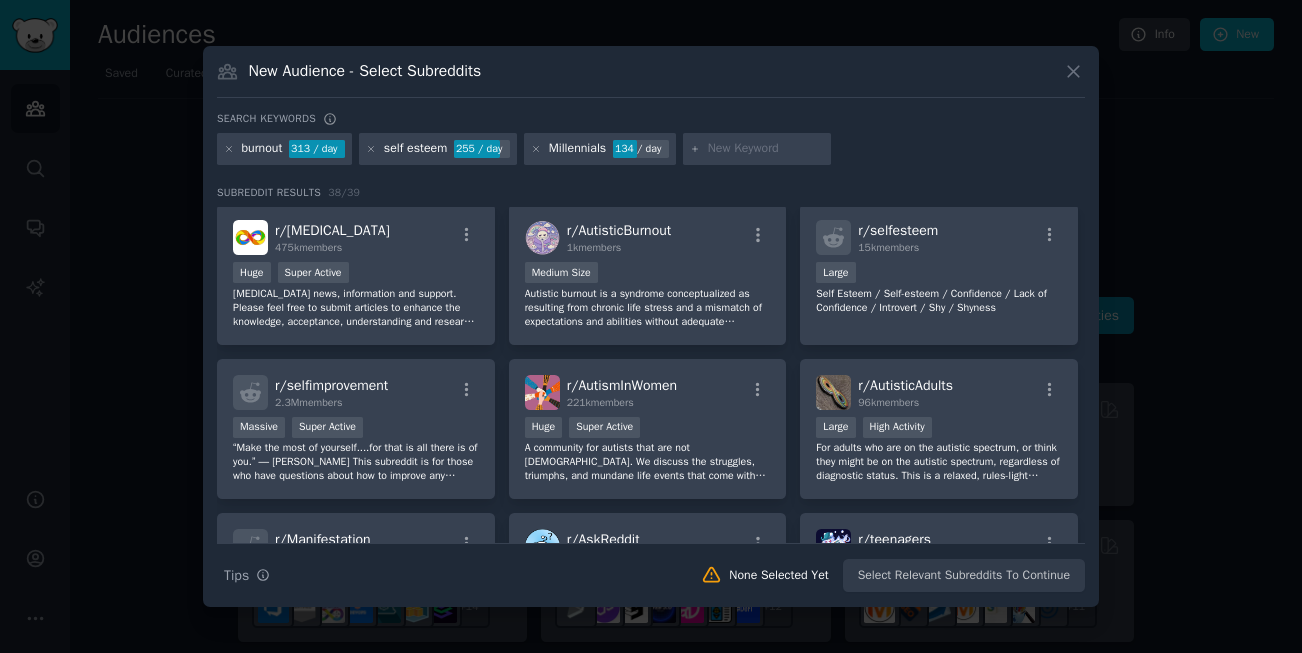 scroll, scrollTop: 0, scrollLeft: 0, axis: both 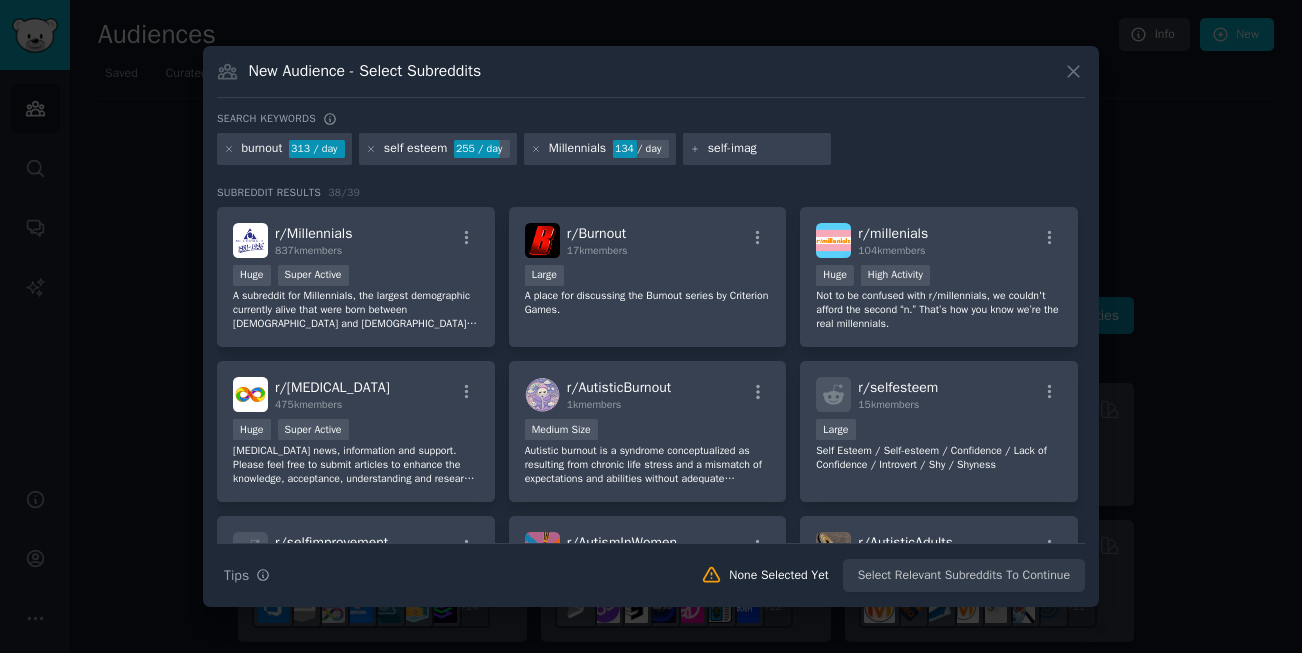 type on "self-image" 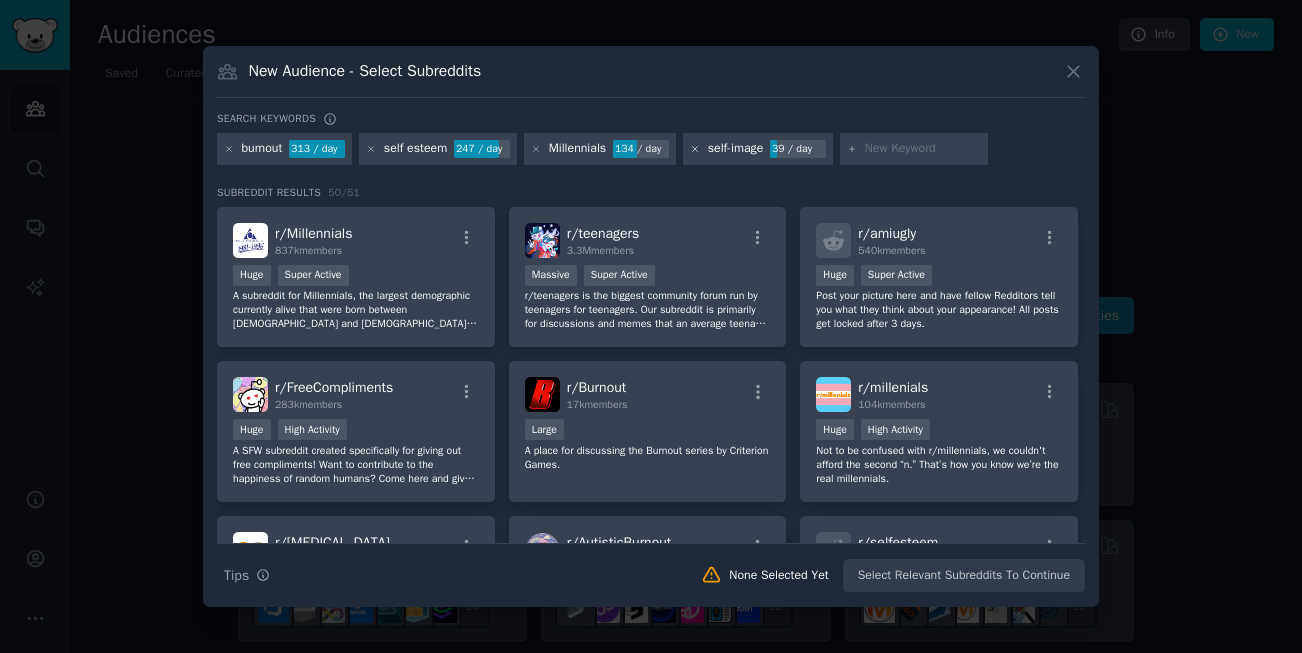 click 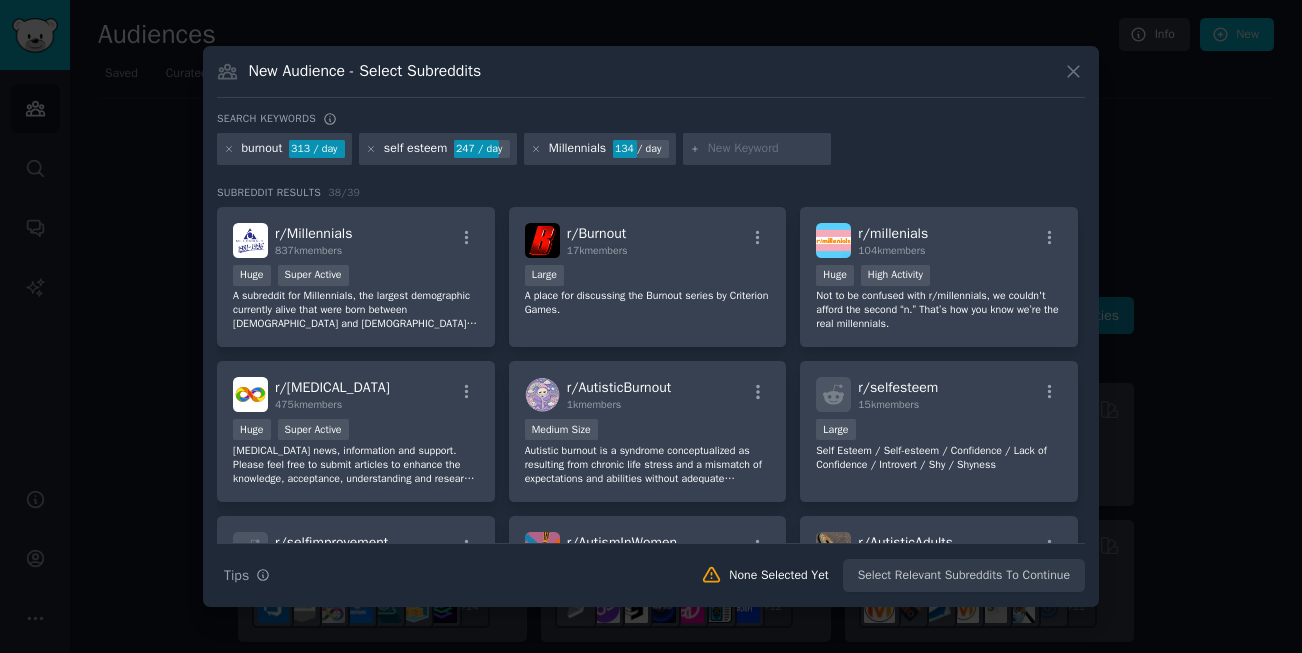 click at bounding box center (766, 149) 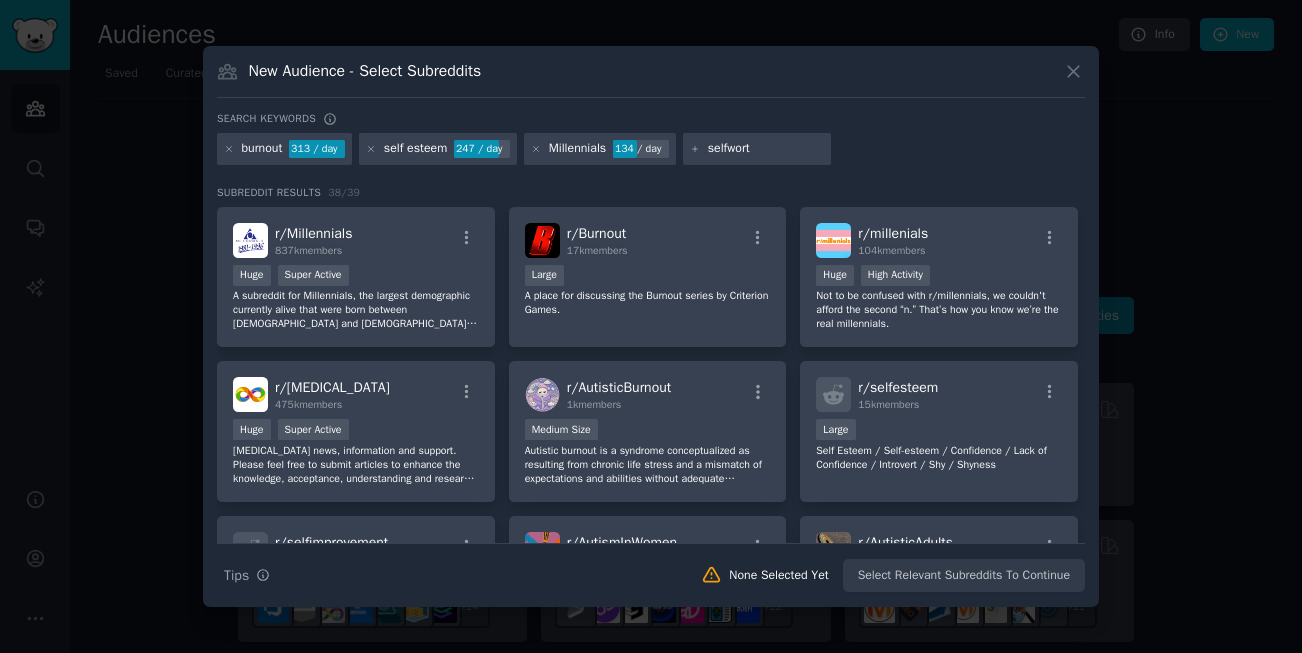 type on "selfworth" 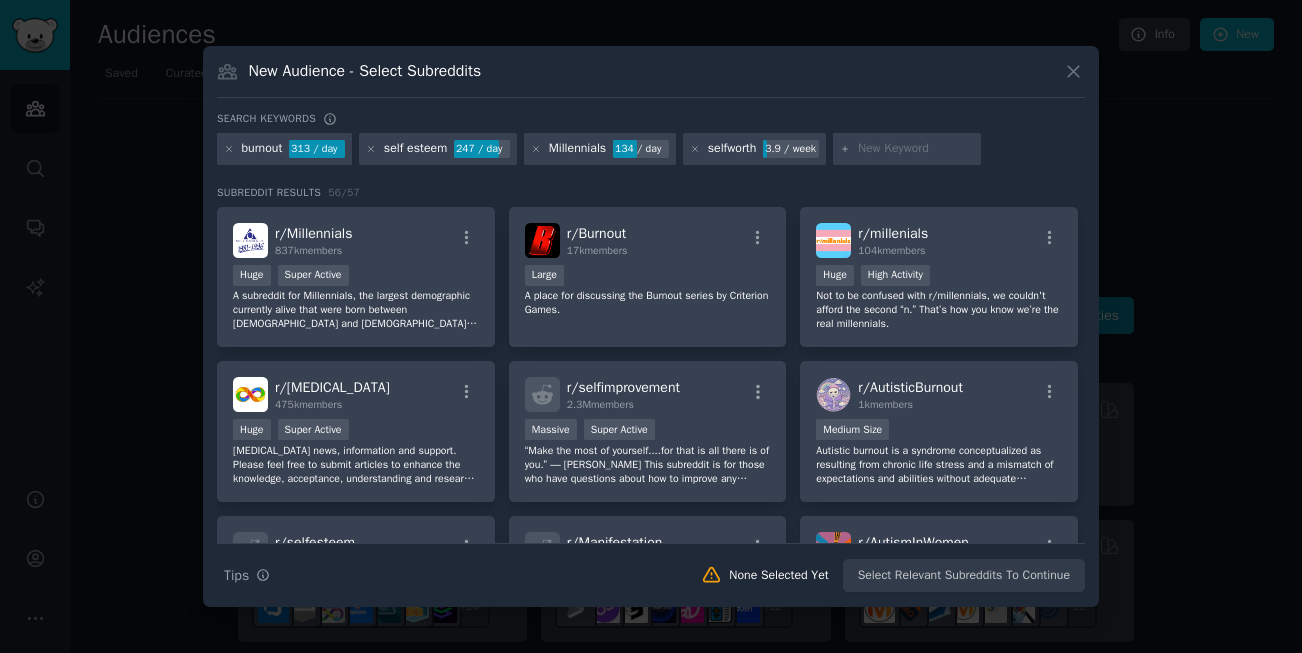 click on "selfworth" at bounding box center [732, 149] 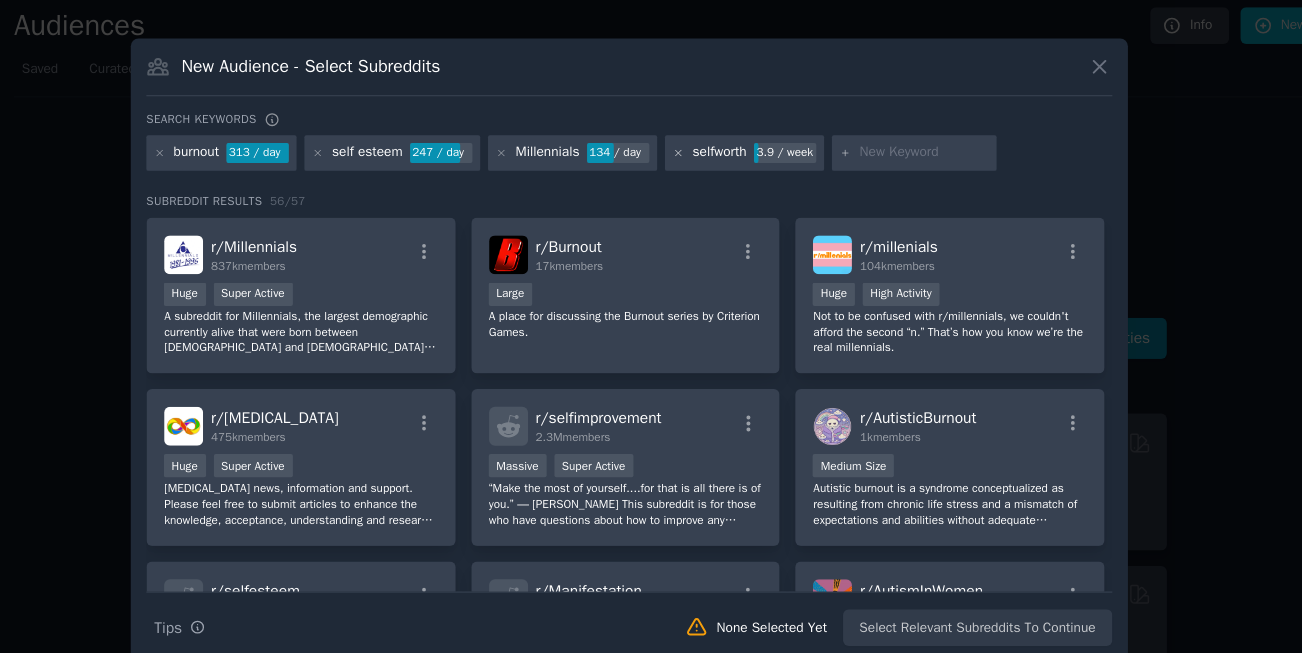 click 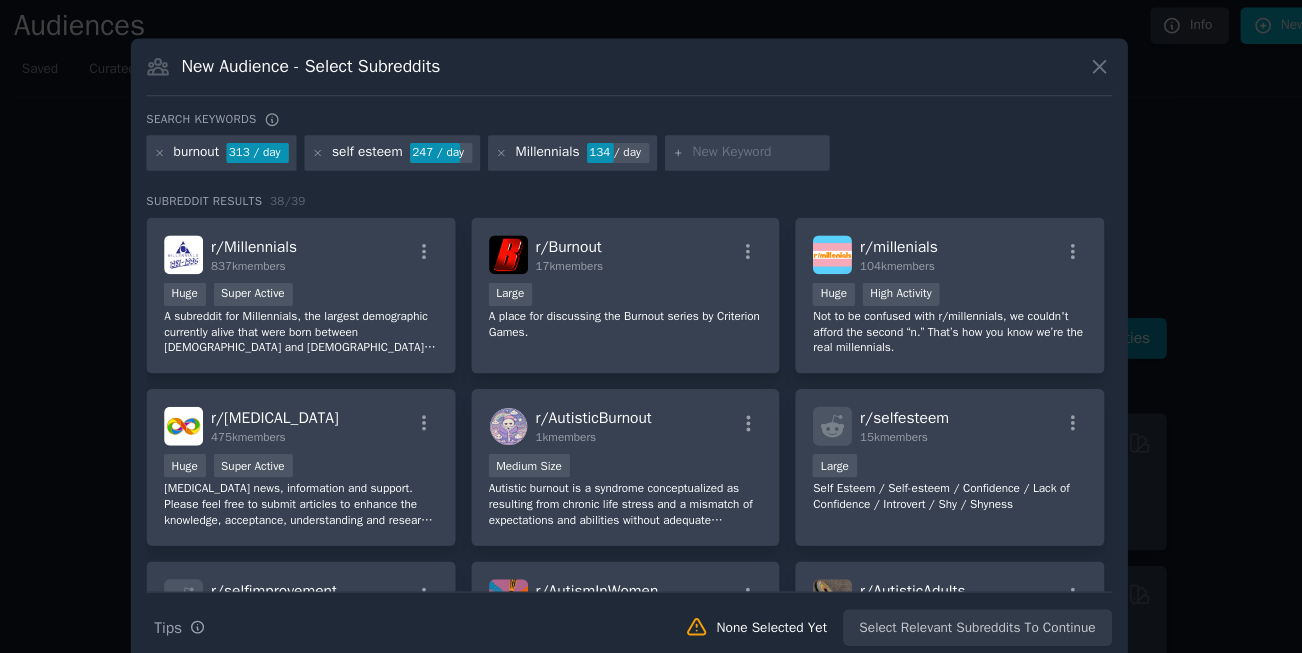 click at bounding box center [766, 149] 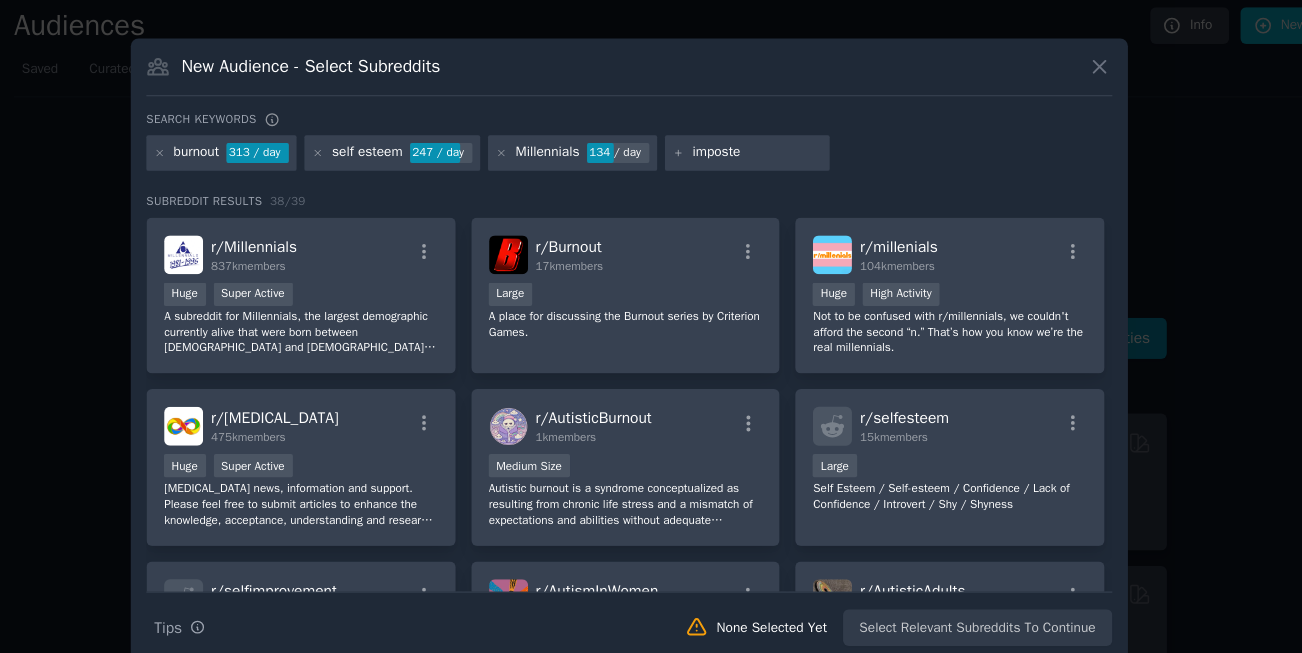 type on "imposter" 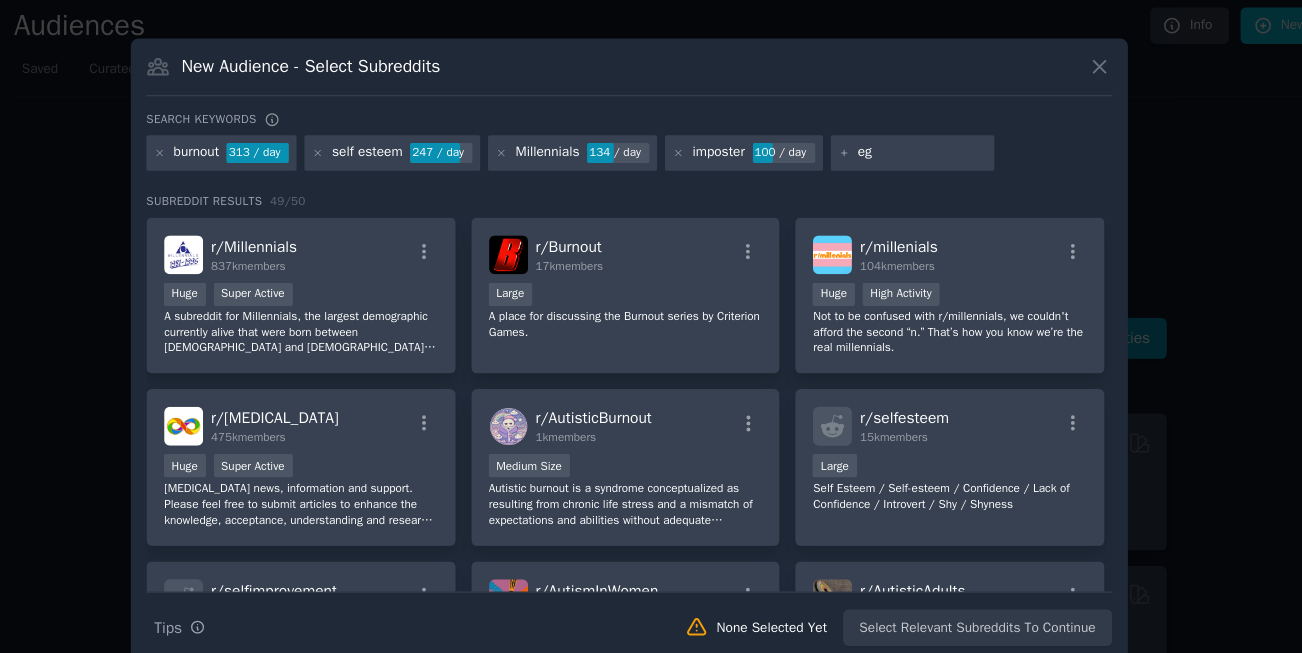 type on "ego" 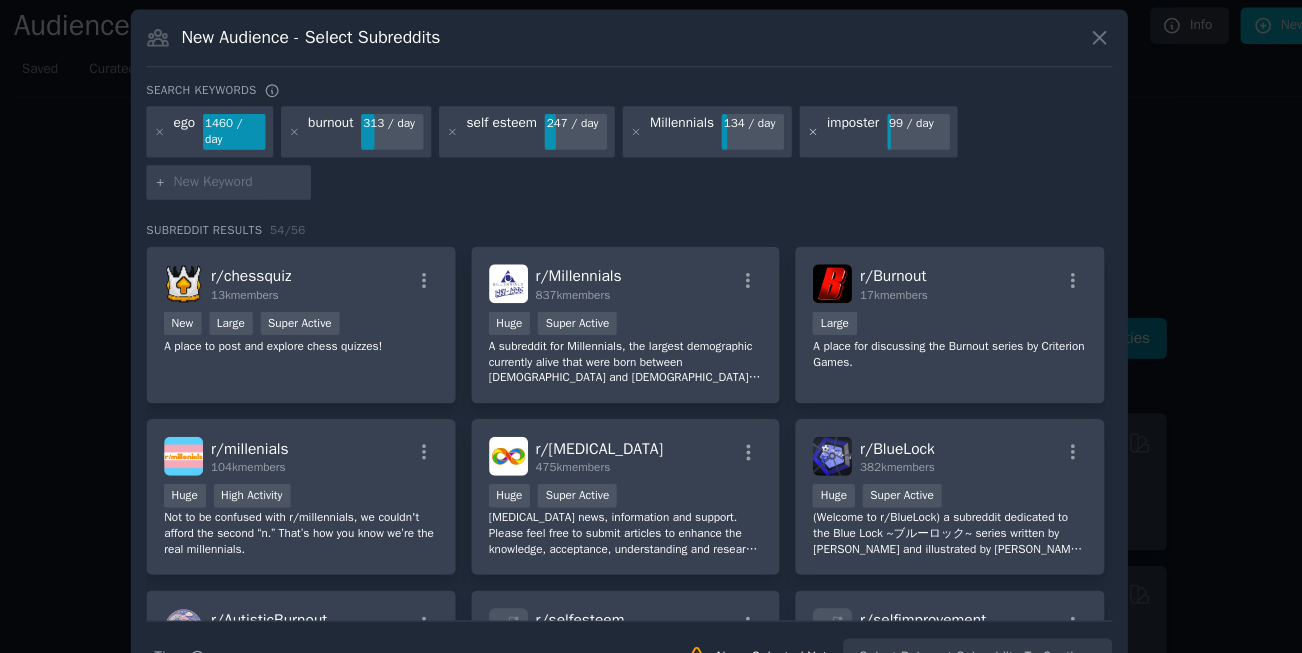 click 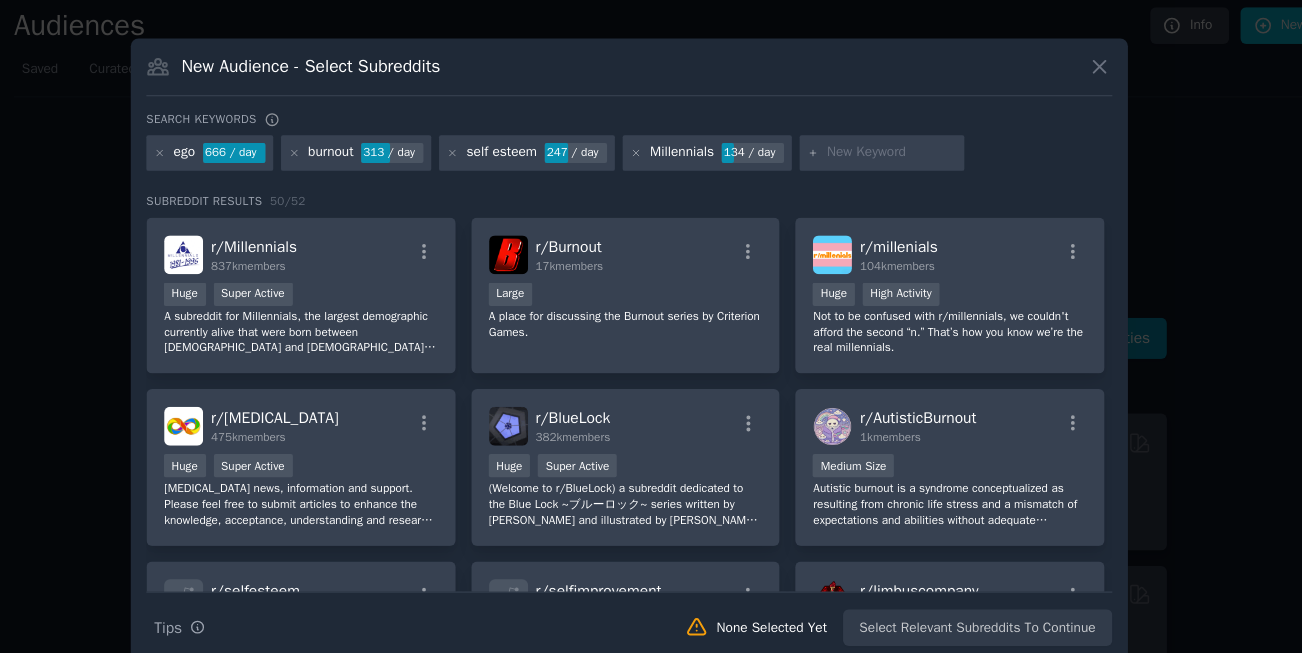 click at bounding box center (887, 149) 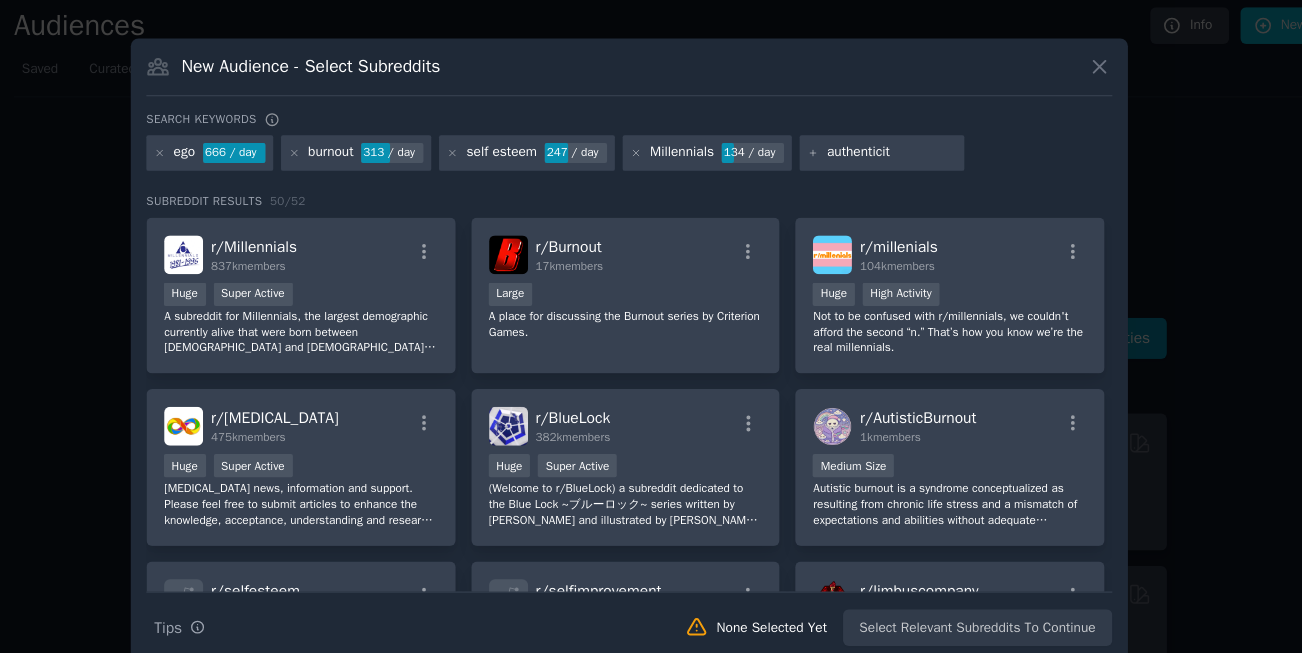 type on "authenticity" 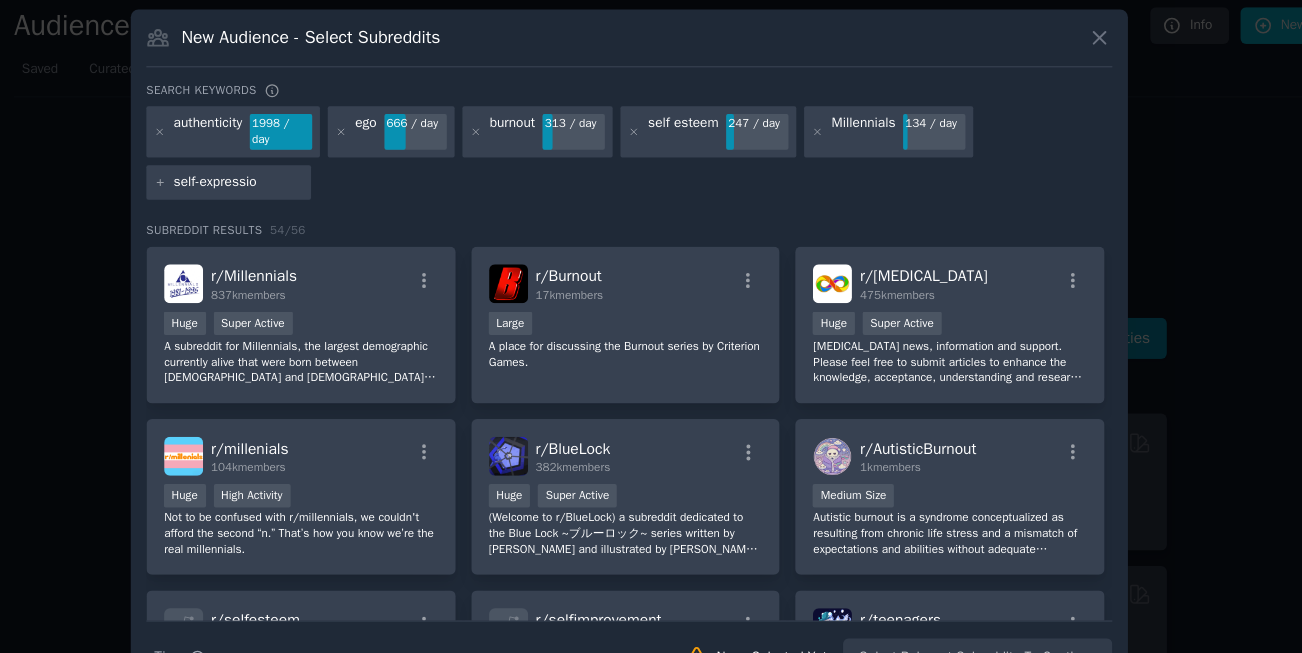 type on "self-expression" 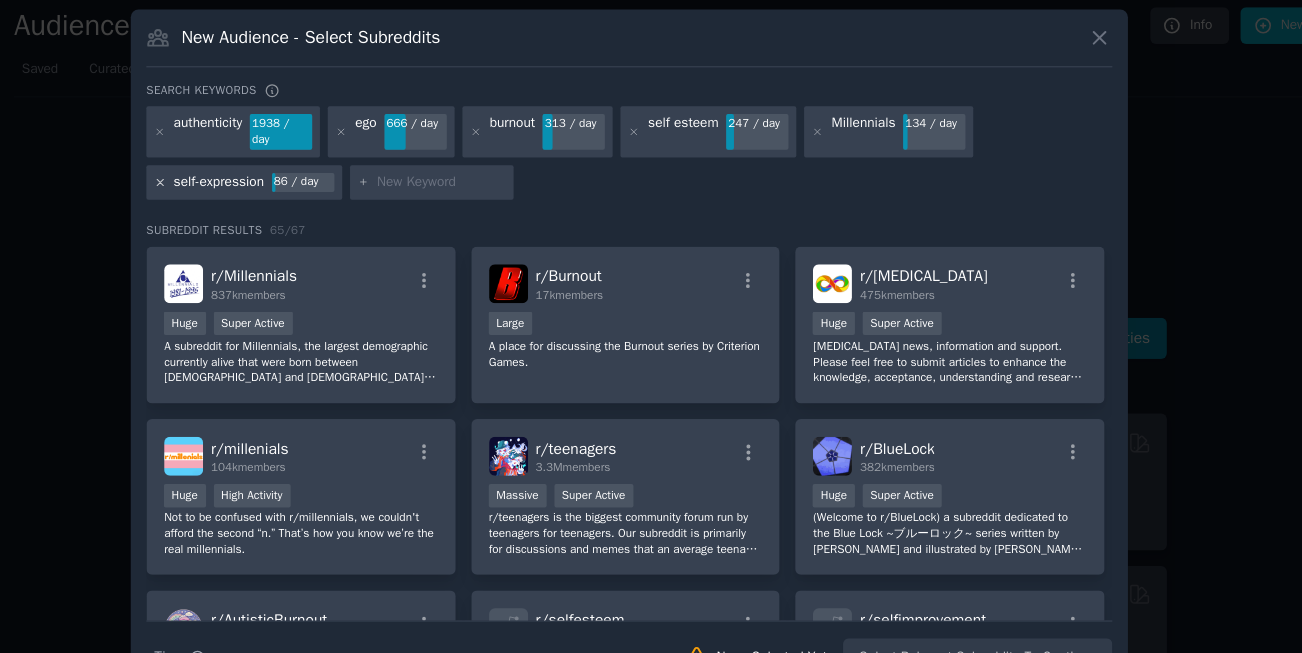click 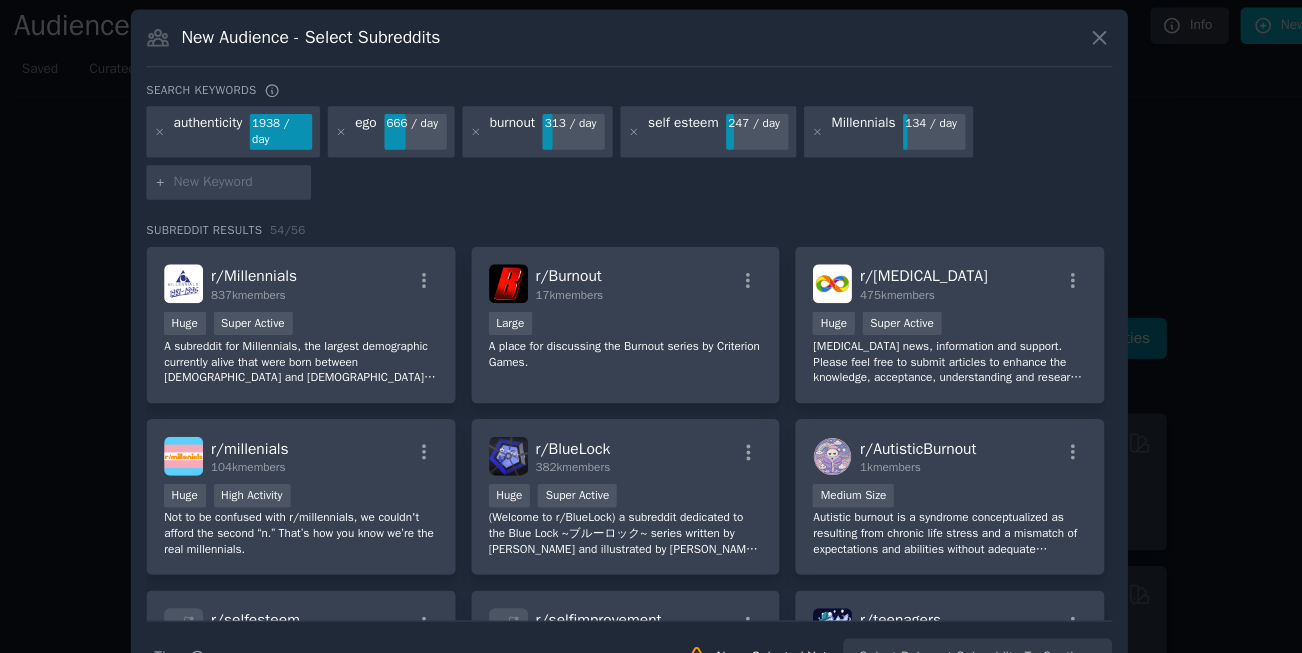 click at bounding box center [300, 176] 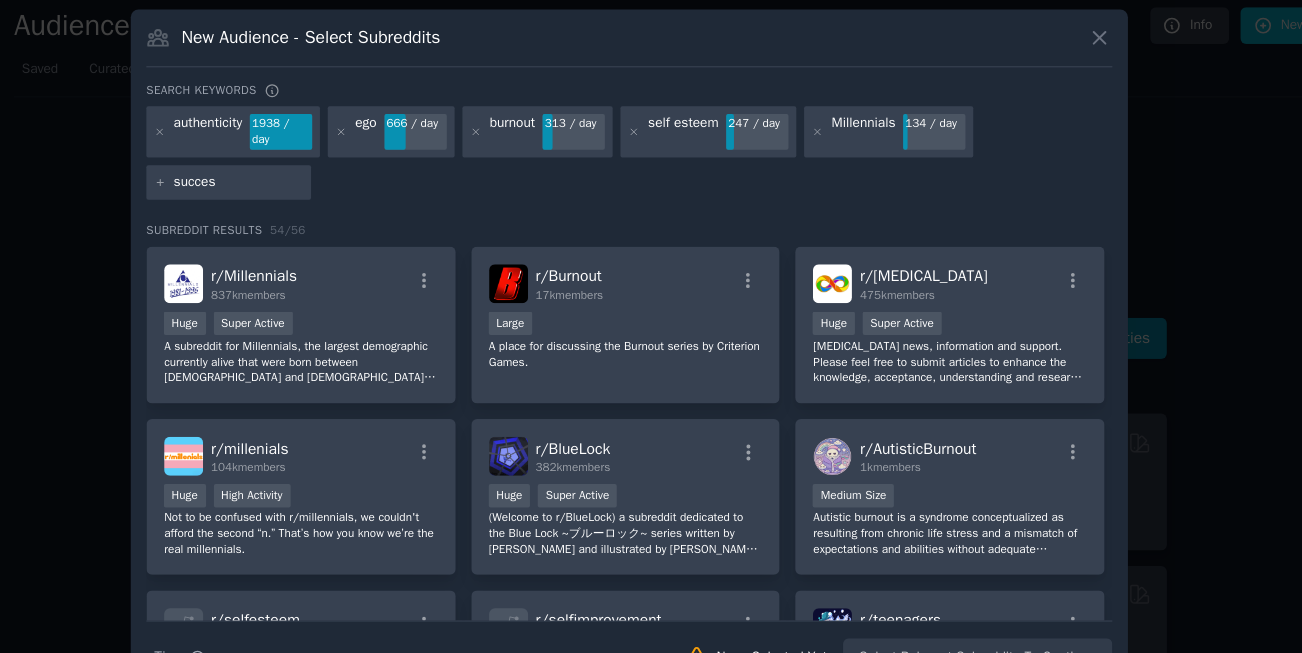 type on "success" 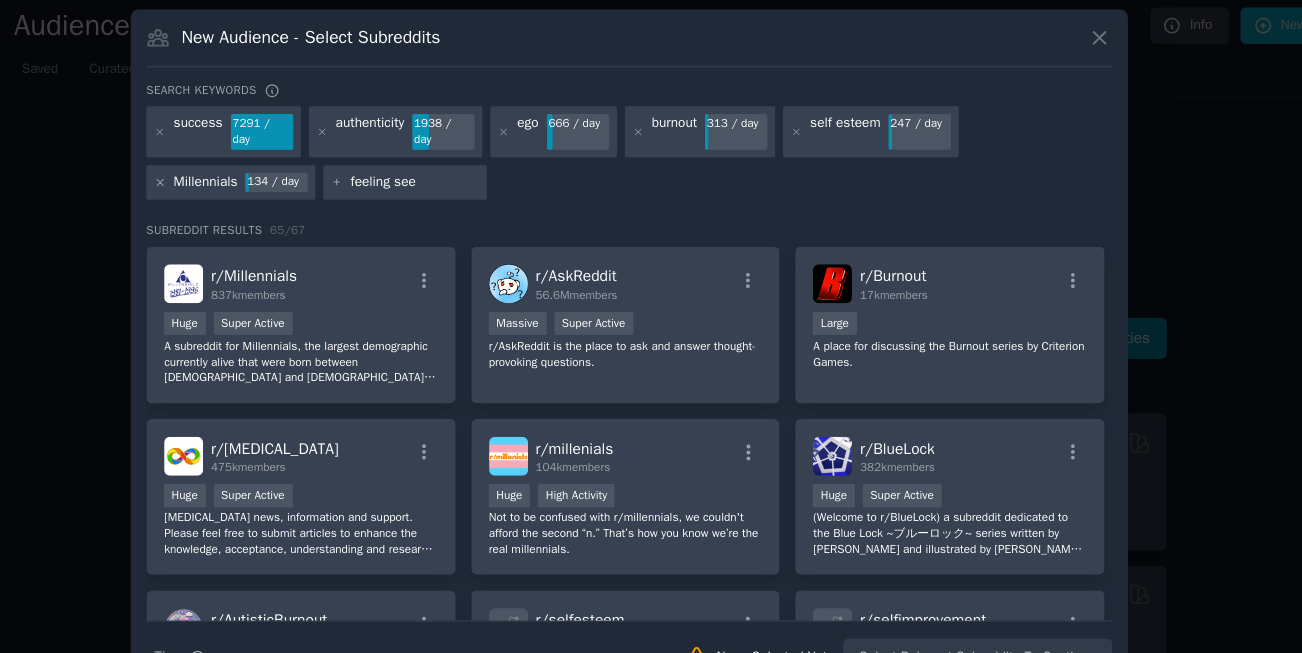 type on "feeling seen" 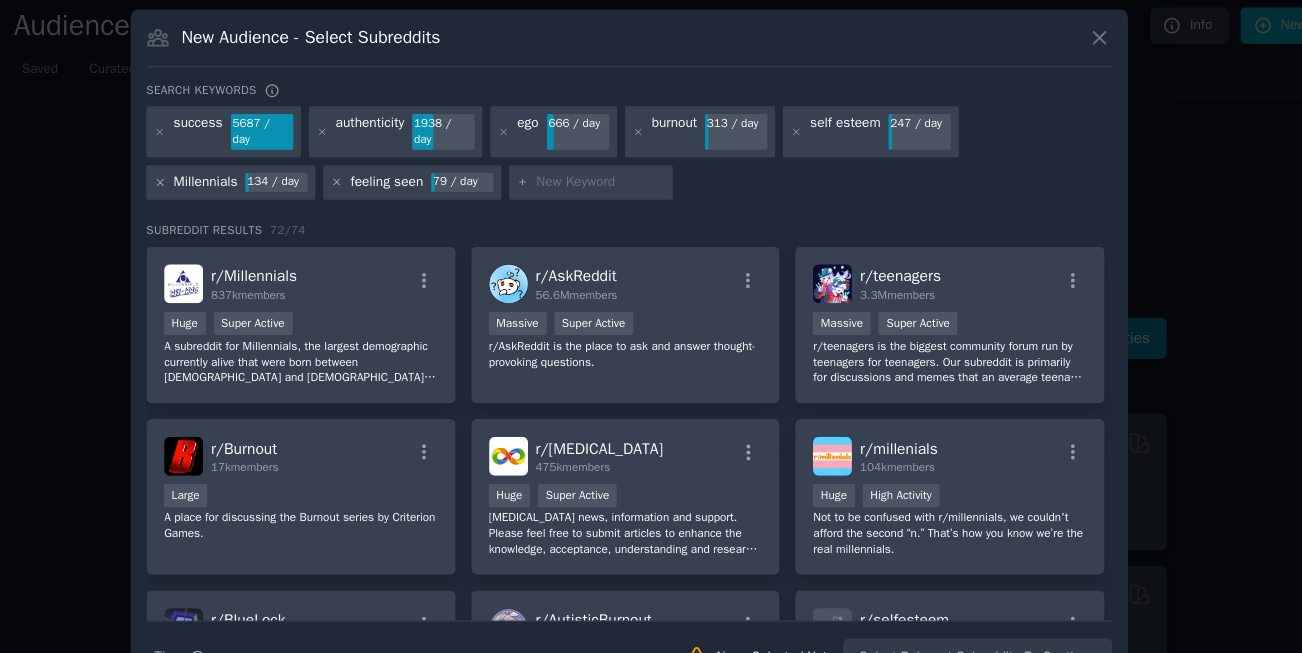 click 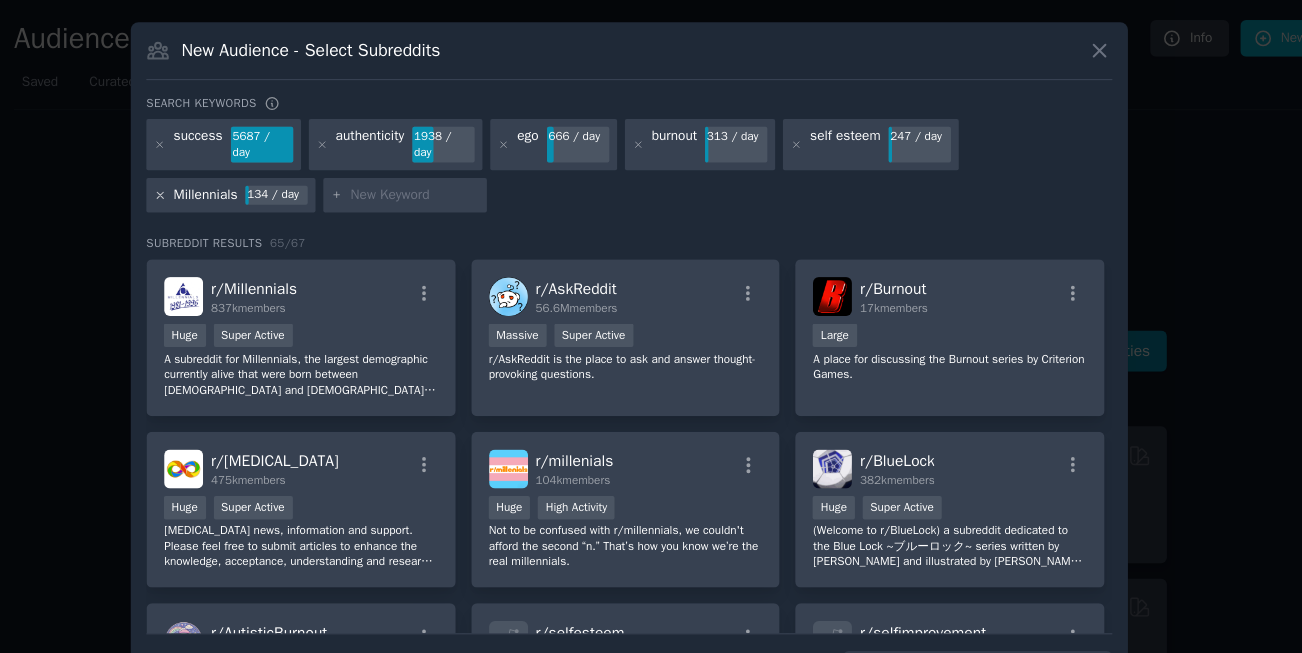 click 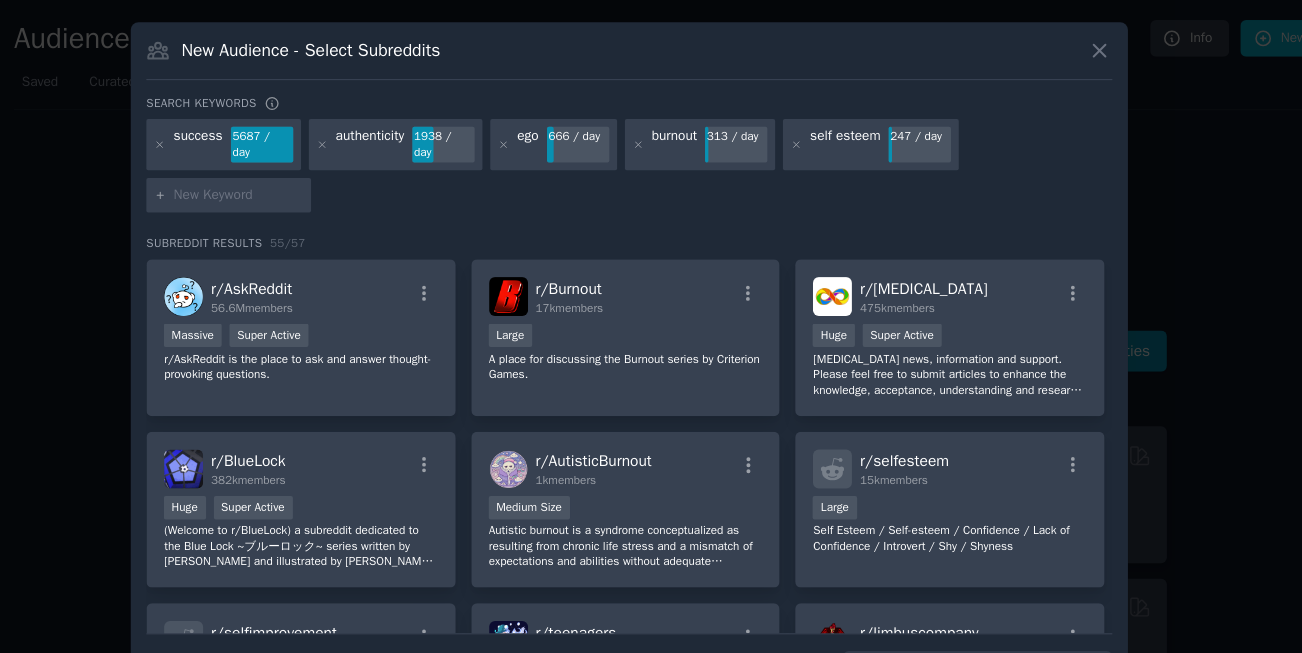 click at bounding box center (300, 176) 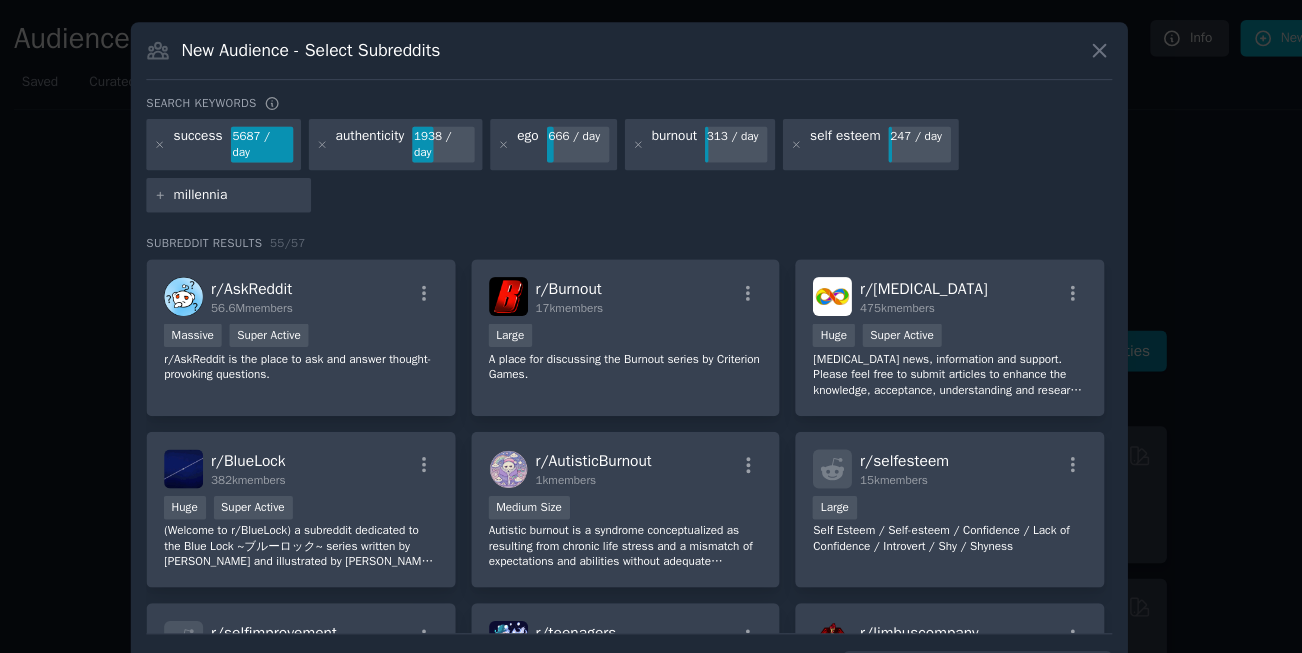 type on "millennial" 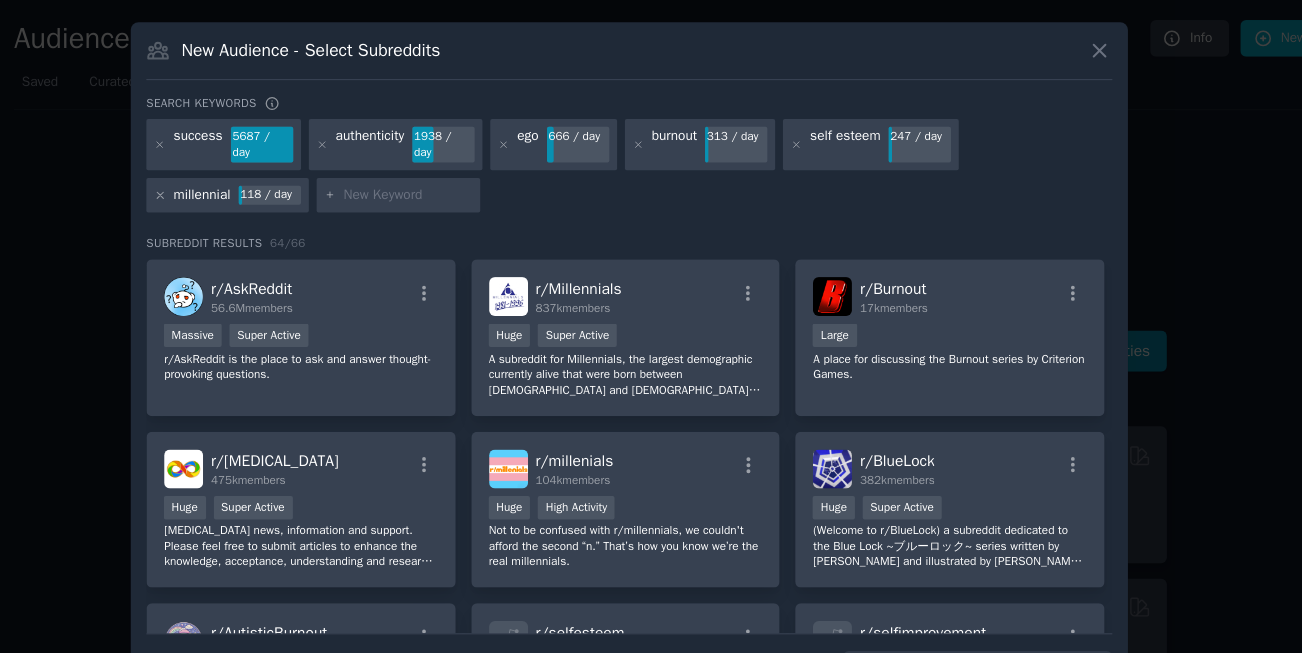 click on "millennial 118 / day" at bounding box center (290, 176) 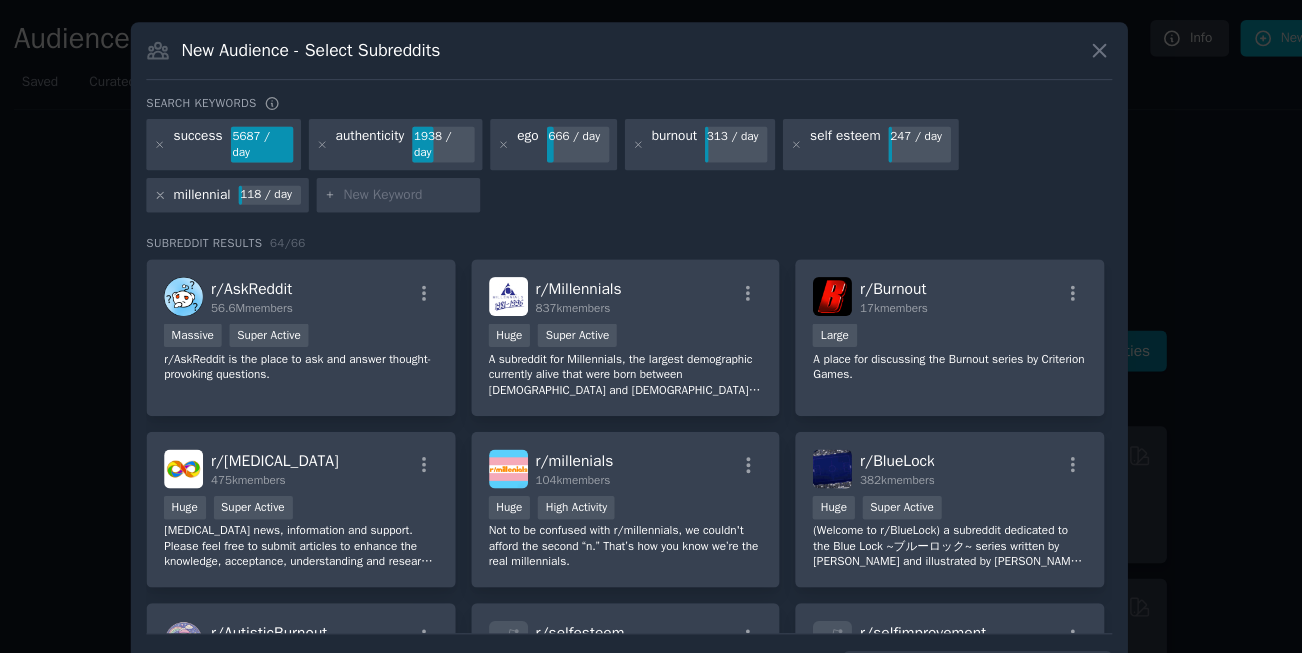 click on "millennial 118 / day" at bounding box center [290, 176] 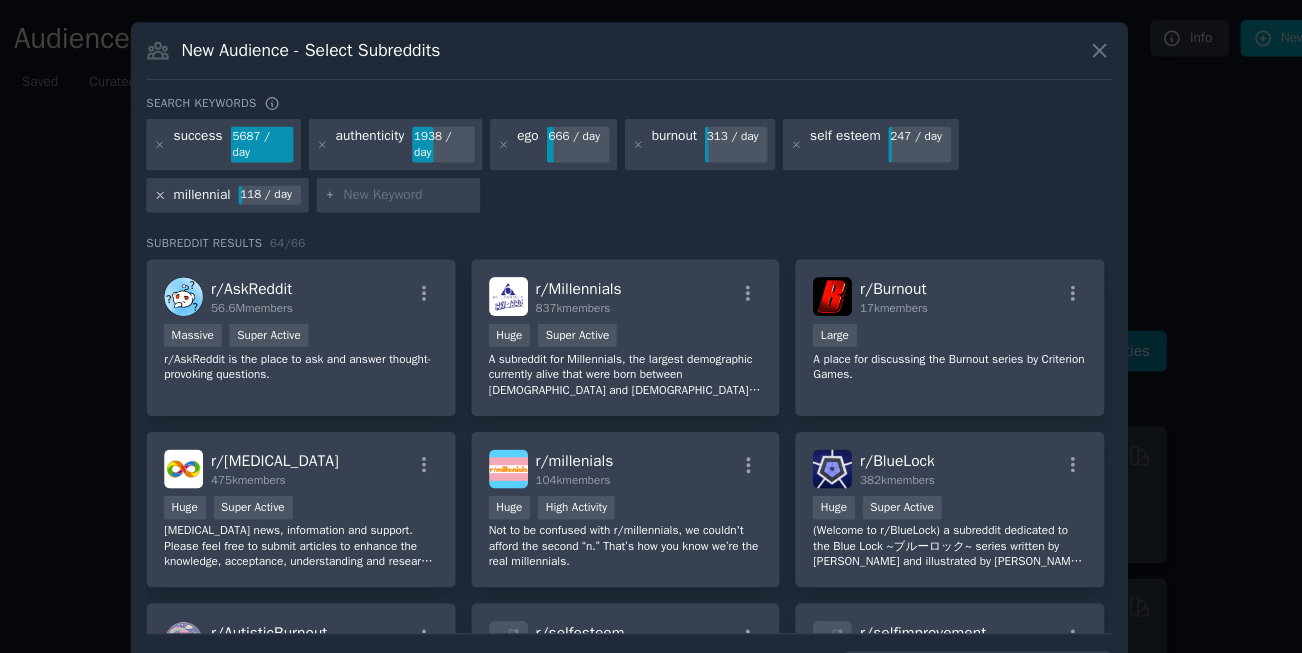 click 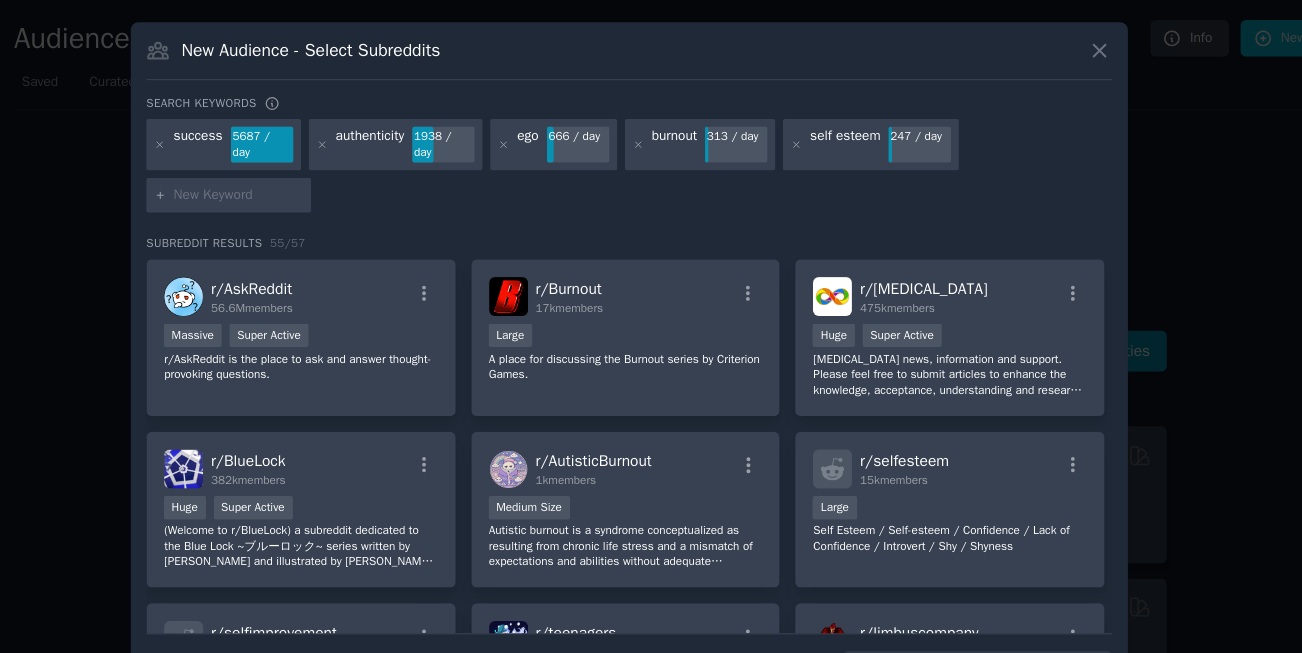 click at bounding box center (300, 176) 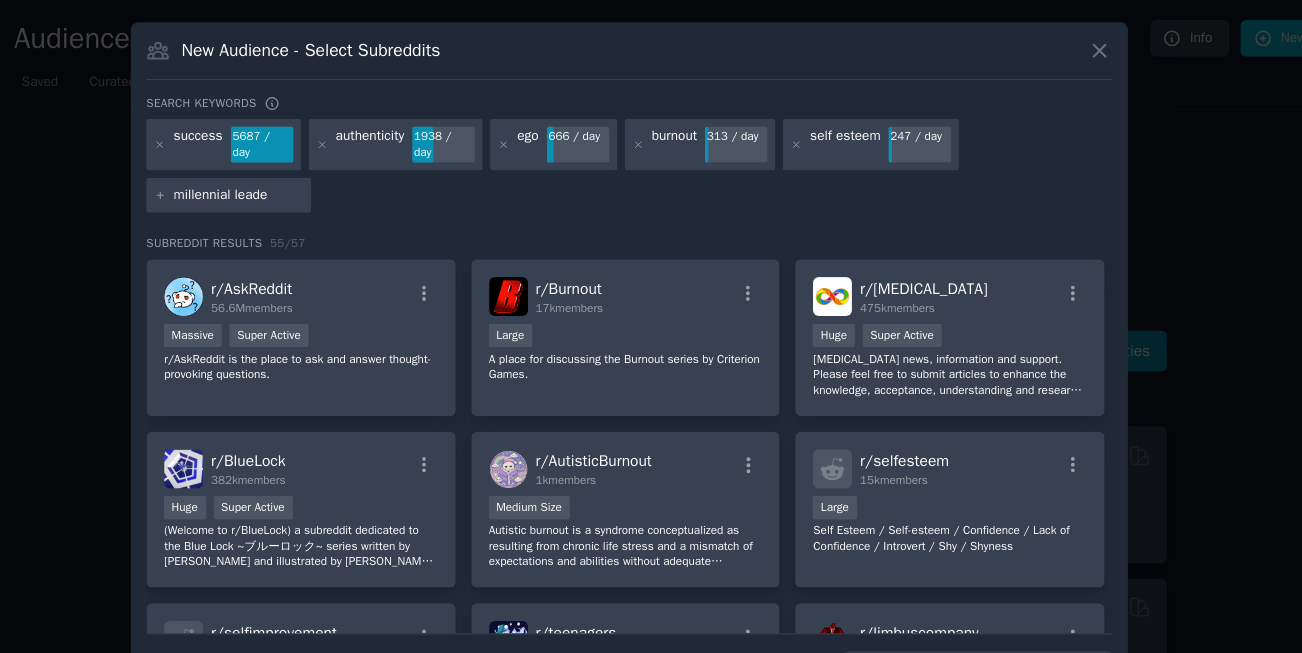 type on "millennial leader" 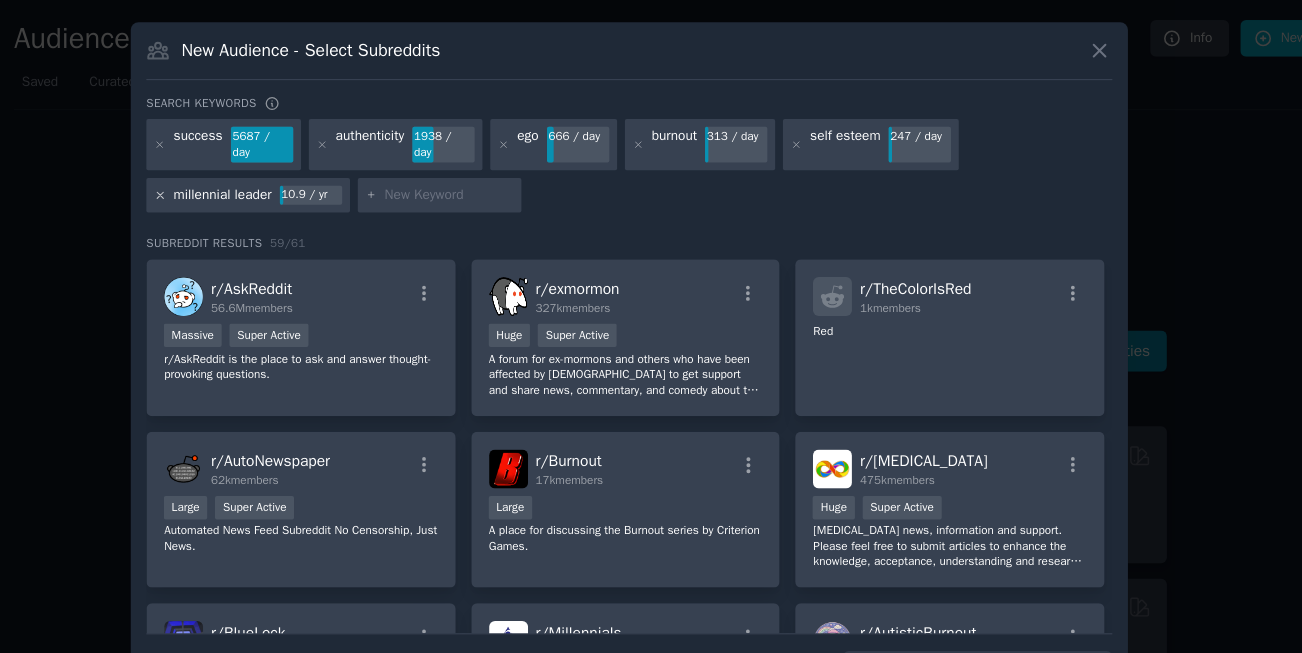 click 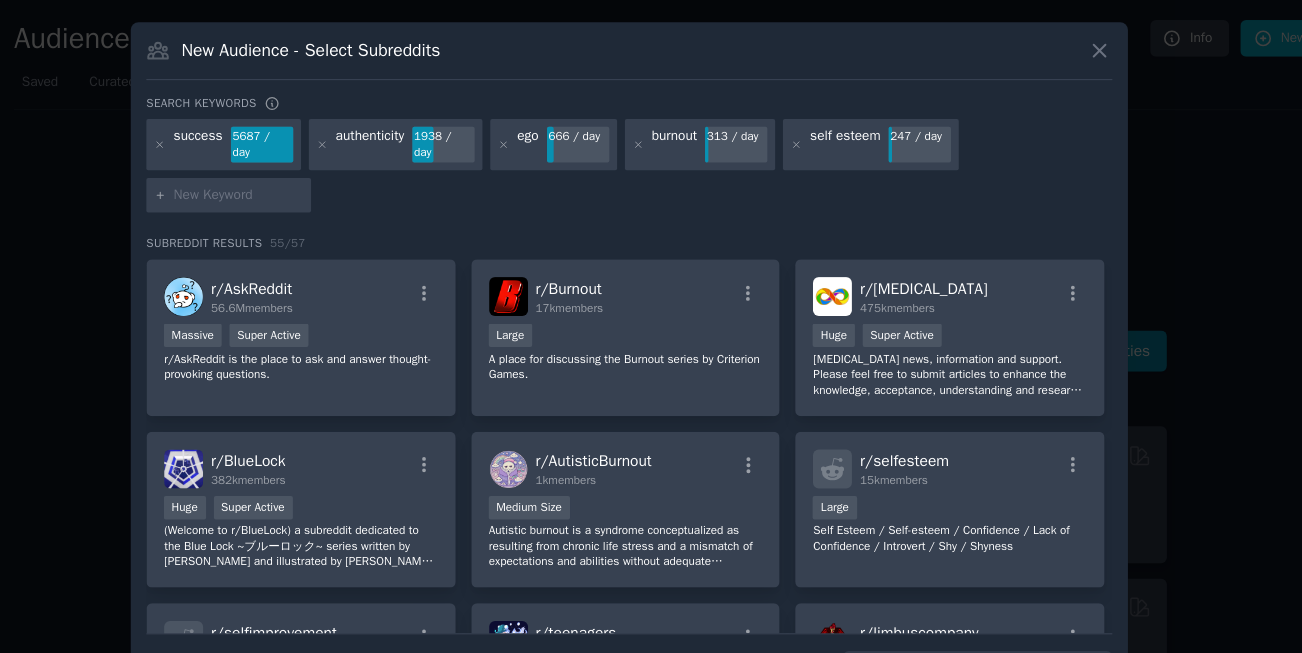 click at bounding box center [300, 176] 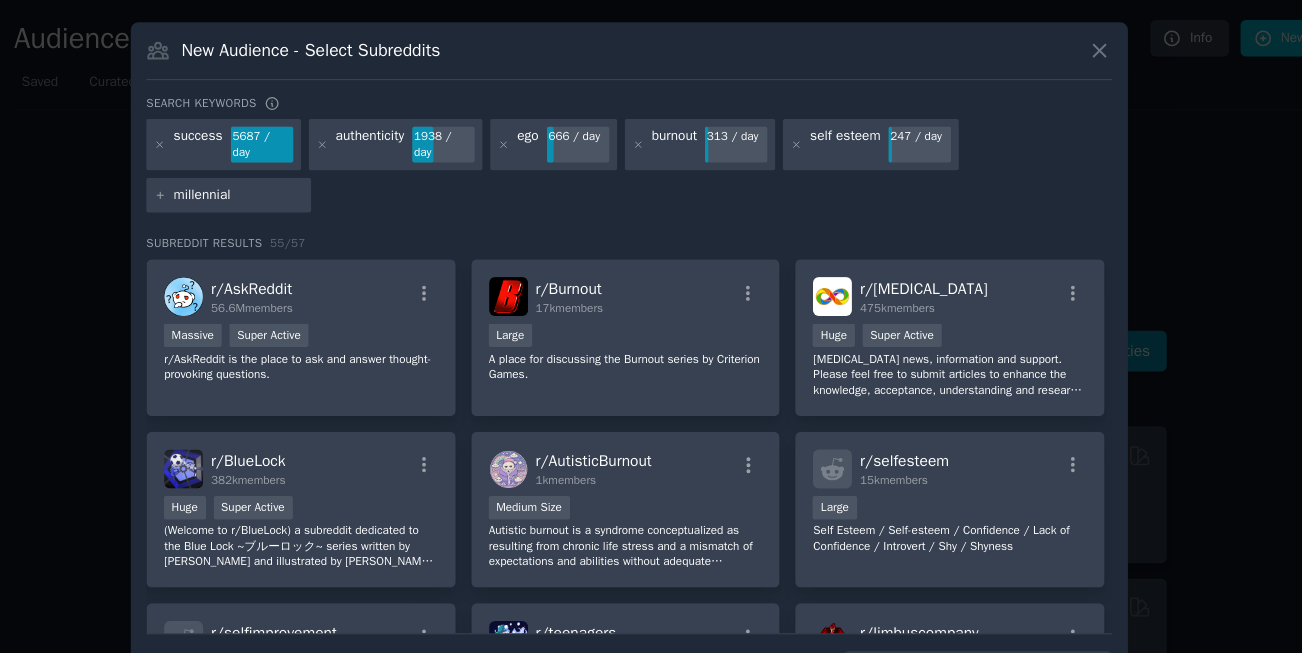 type on "millennials" 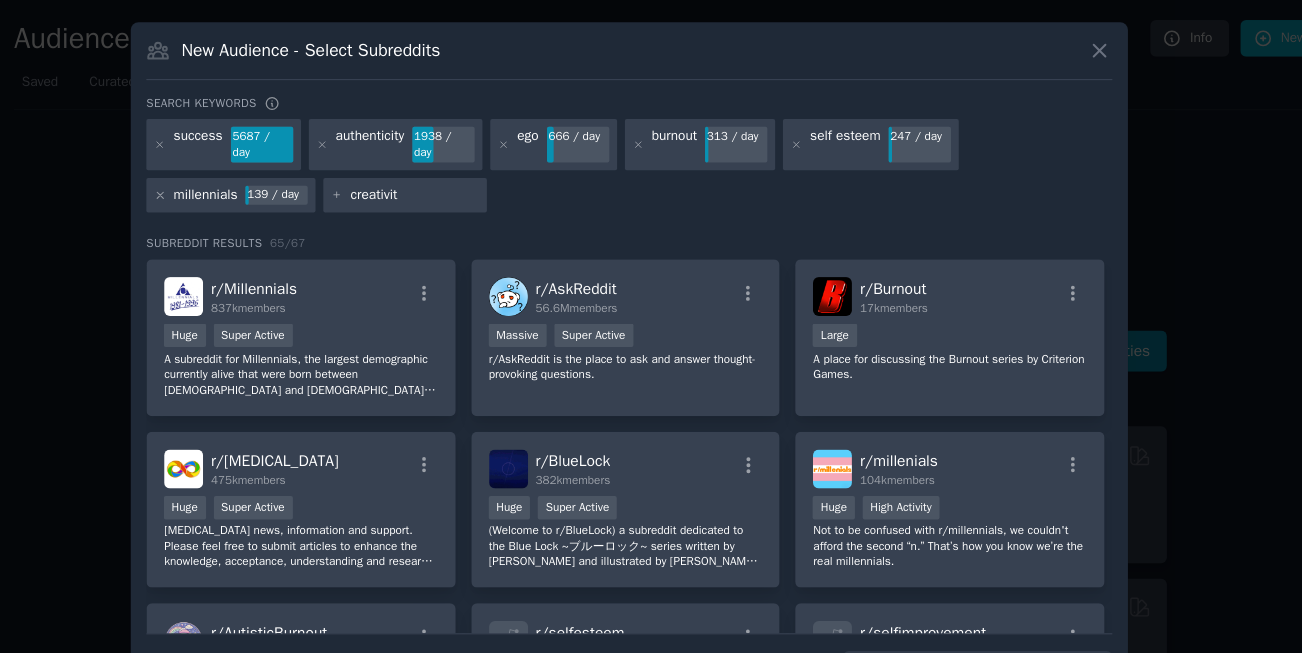 type on "creativity" 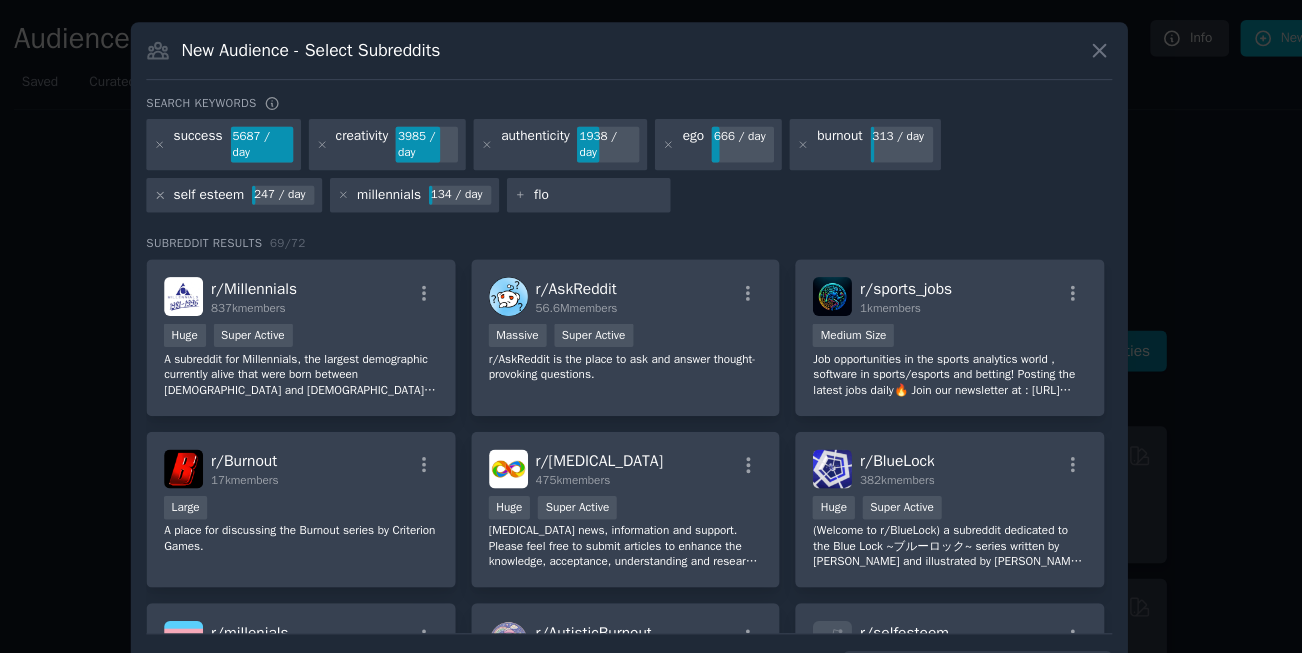 type on "flow" 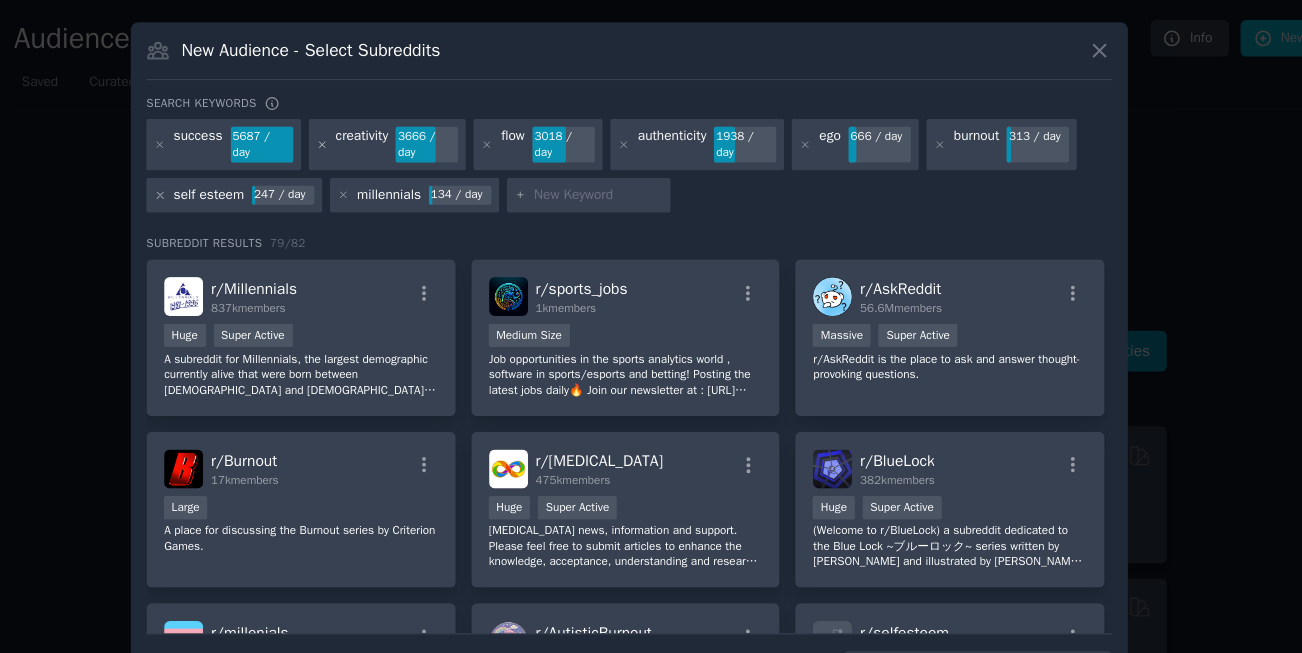 click 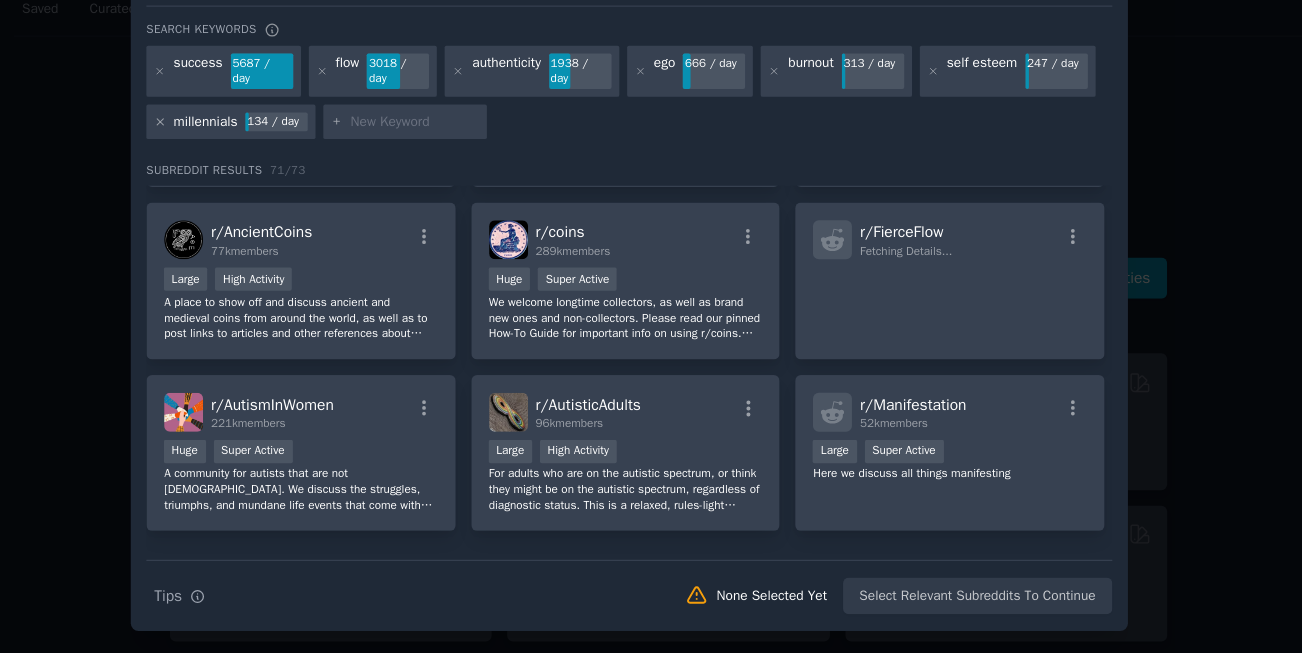 scroll, scrollTop: 661, scrollLeft: 0, axis: vertical 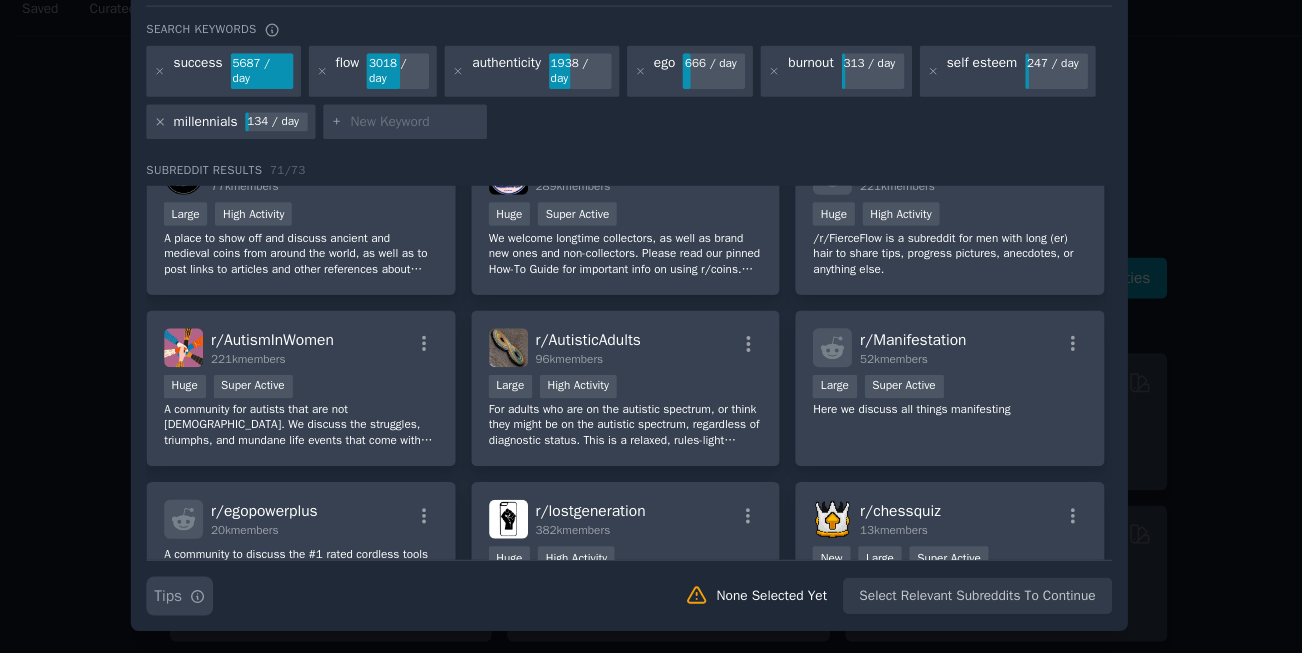 click 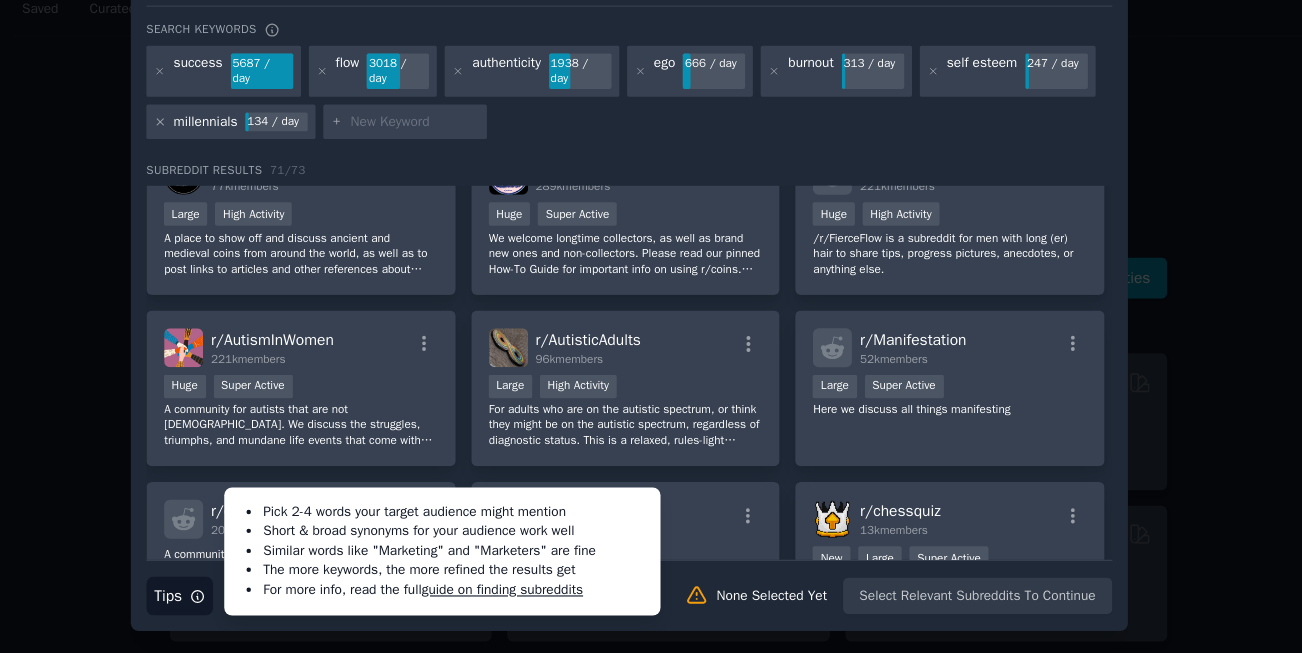 click on "New Audience - Select Subreddits Search keywords Try a 2-4 keywords your audience might mention success 5687 / day flow 3018 / day authenticity 1938 / day ego 666 / day burnout 313 / day self esteem 247 / day millennials 134 / day Subreddit Results 71  /  73 r/ Millennials 837k  members Huge Super Active A subreddit for Millennials, the largest demographic currently alive that were born between [DEMOGRAPHIC_DATA] and [DEMOGRAPHIC_DATA] (or [DEMOGRAPHIC_DATA] and 2000 going by the loosest definition). This community is a place to hang out and discuss content related to our Generation. Please read the rules. Enjoy your stay and have fun!
Join our Discord: [URL][DOMAIN_NAME] r/ sports_jobs 1k  members 1000 - 10,000 members Medium Size Job opportunities in the sports analytics world , software in sports/esports and betting!
Posting the latest jobs daily🔥
Join our newsletter at :
[URL][DOMAIN_NAME] r/ AskReddit 56.6M  members Massive Super Active r/AskReddit is the place to ask and answer thought-provoking questions. r/ Burnout 17k" at bounding box center (651, 326) 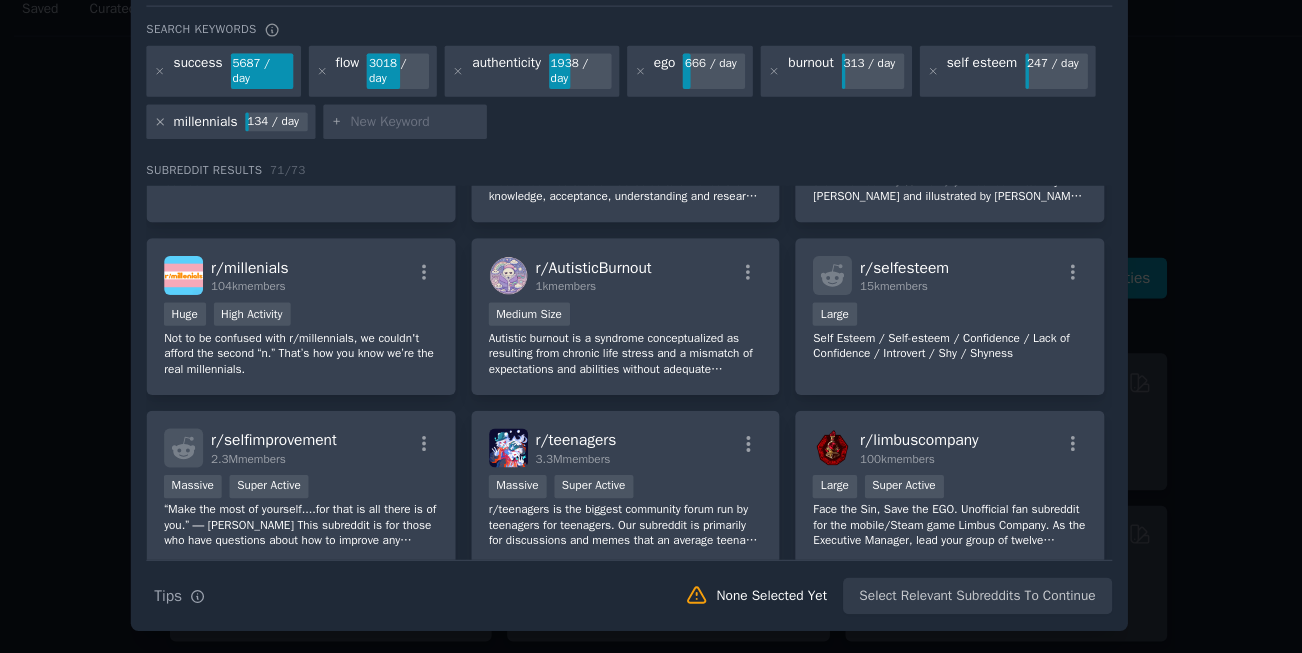 scroll, scrollTop: 0, scrollLeft: 0, axis: both 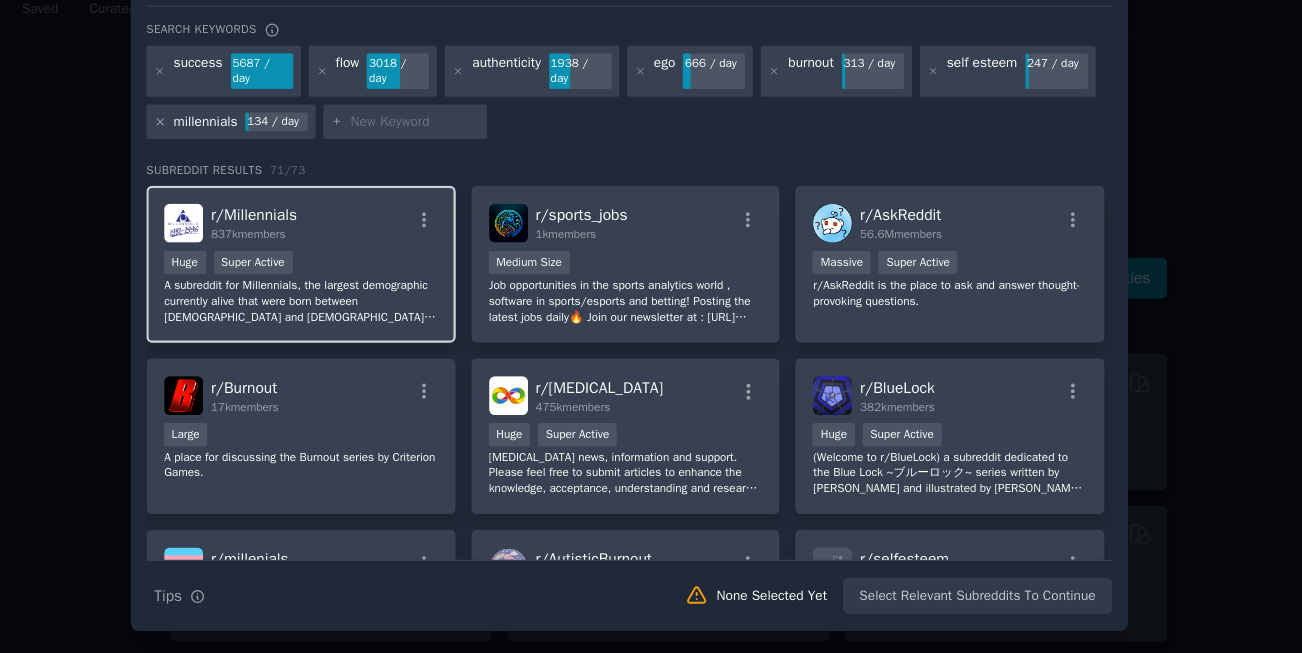click on "A subreddit for Millennials, the largest demographic currently alive that were born between [DEMOGRAPHIC_DATA] and [DEMOGRAPHIC_DATA] (or [DEMOGRAPHIC_DATA] and 2000 going by the loosest definition). This community is a place to hang out and discuss content related to our Generation. Please read the rules. Enjoy your stay and have fun!
Join our Discord: [URL][DOMAIN_NAME]" at bounding box center [356, 337] 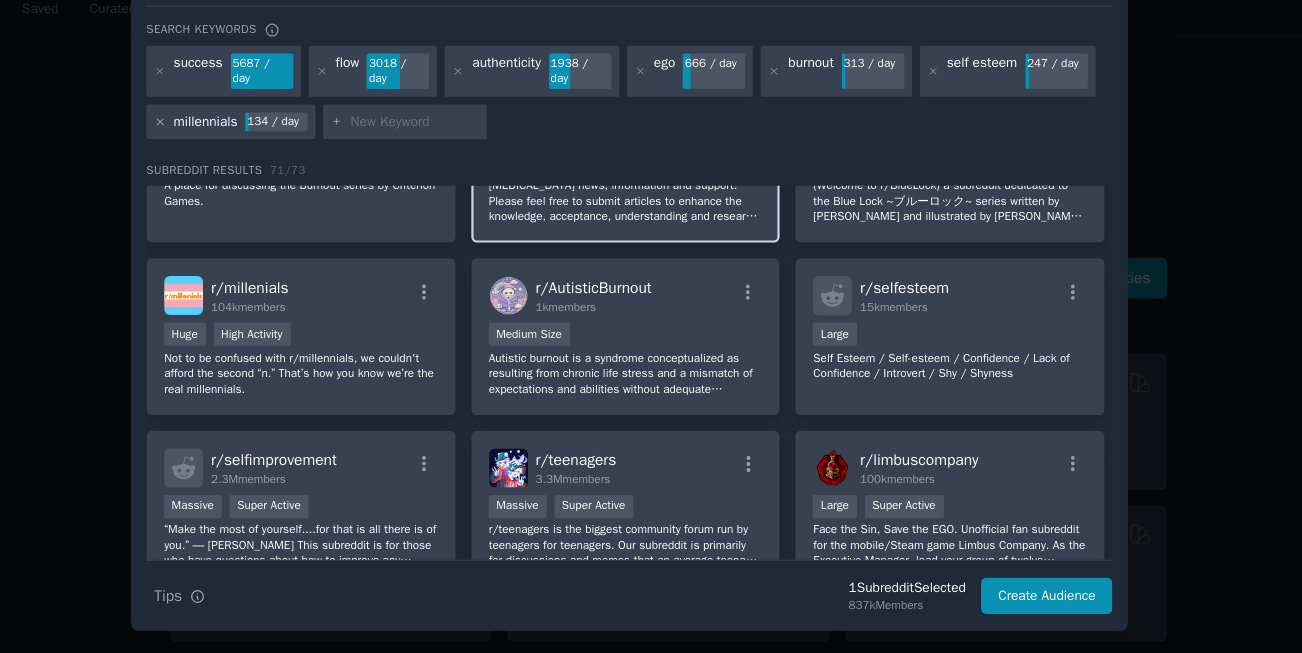 scroll, scrollTop: 248, scrollLeft: 0, axis: vertical 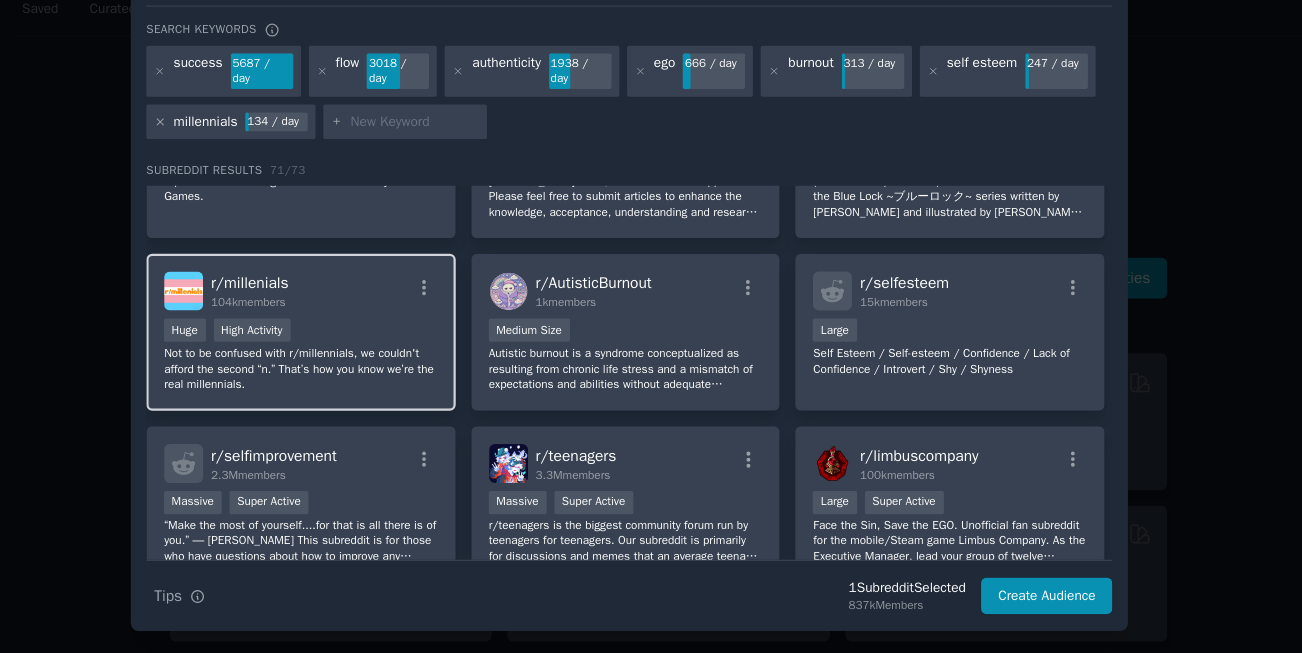 click on "Not to be confused with r/millennials, we couldn't afford the second “n.” That’s how you know we’re the real millennials." at bounding box center (356, 398) 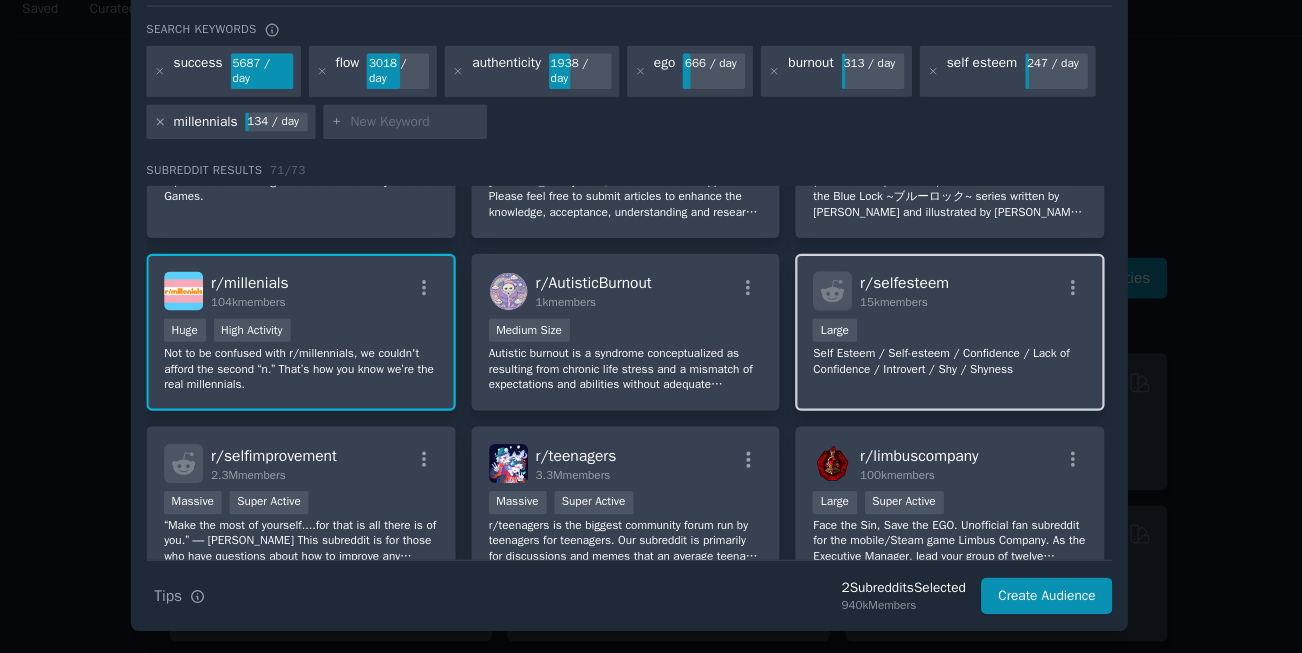 click on "10,000 - 100,000 members Large" at bounding box center [939, 364] 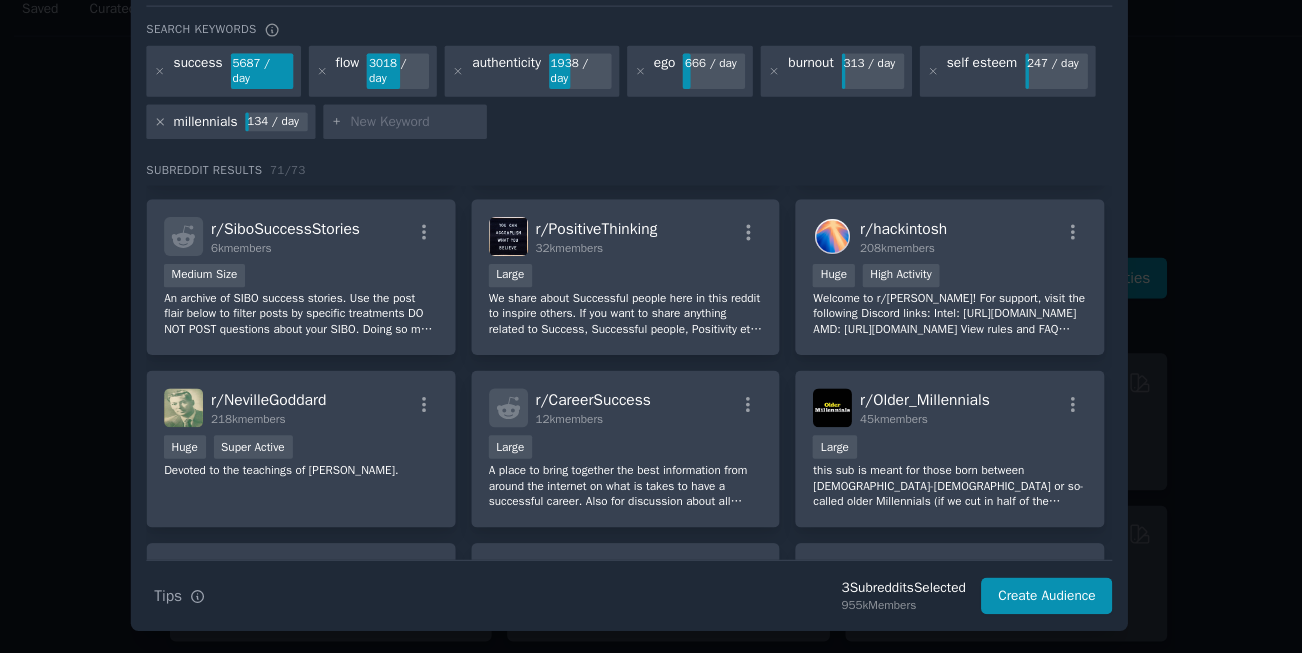 scroll, scrollTop: 2437, scrollLeft: 0, axis: vertical 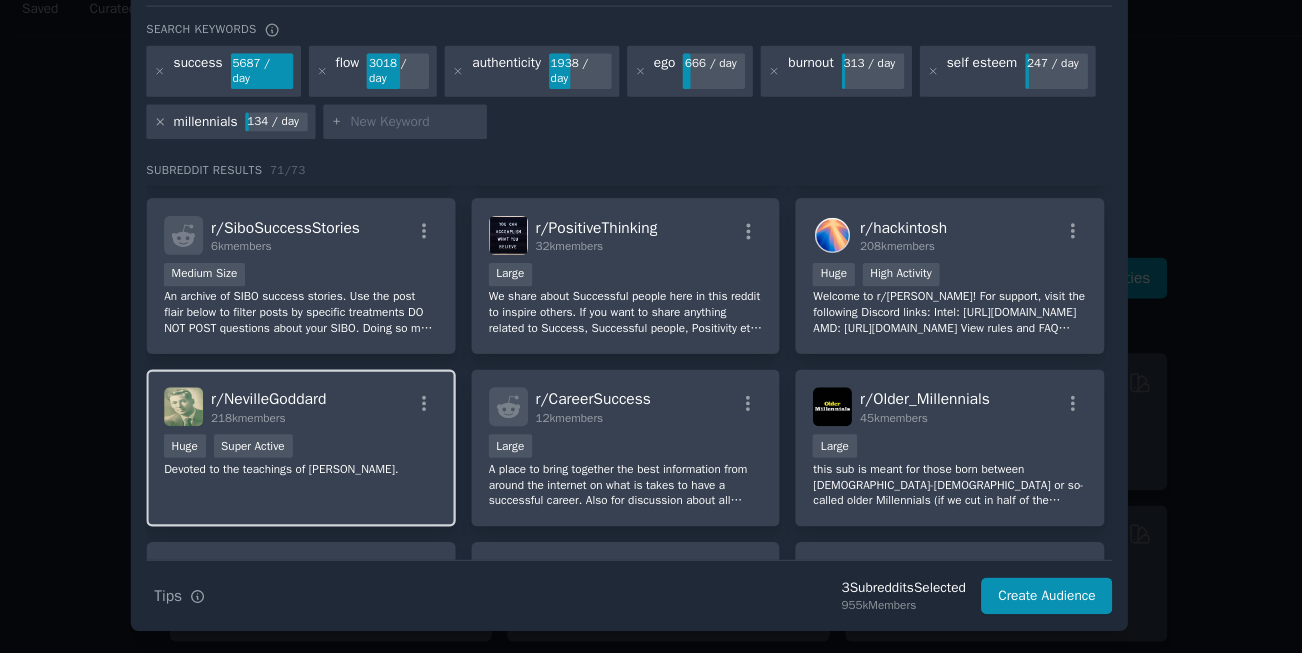 click on "Huge Super Active" at bounding box center [356, 468] 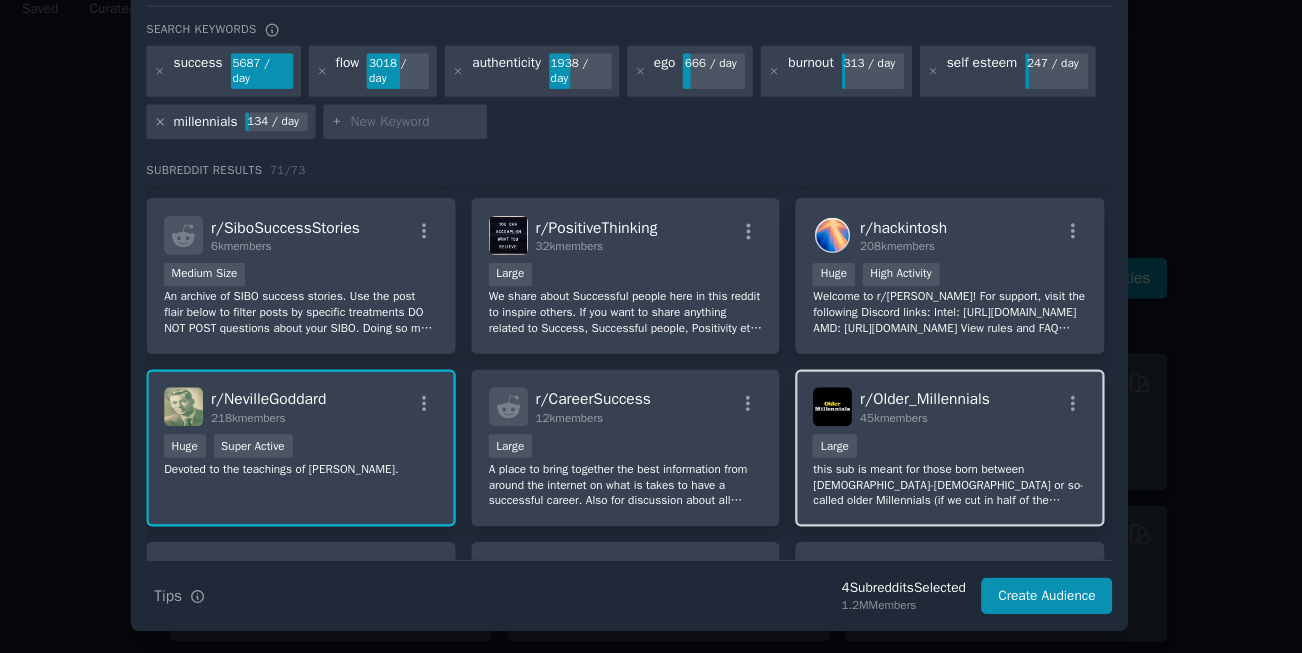 click on "10,000 - 100,000 members Large" at bounding box center [939, 468] 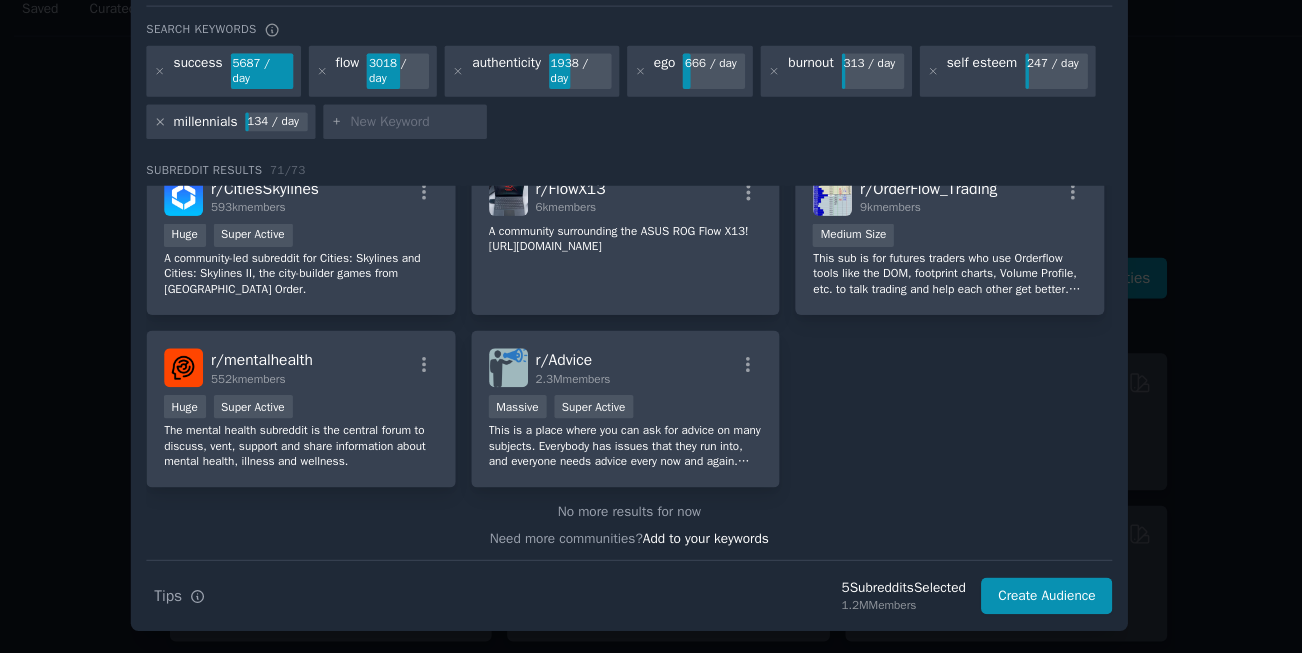scroll, scrollTop: 3338, scrollLeft: 0, axis: vertical 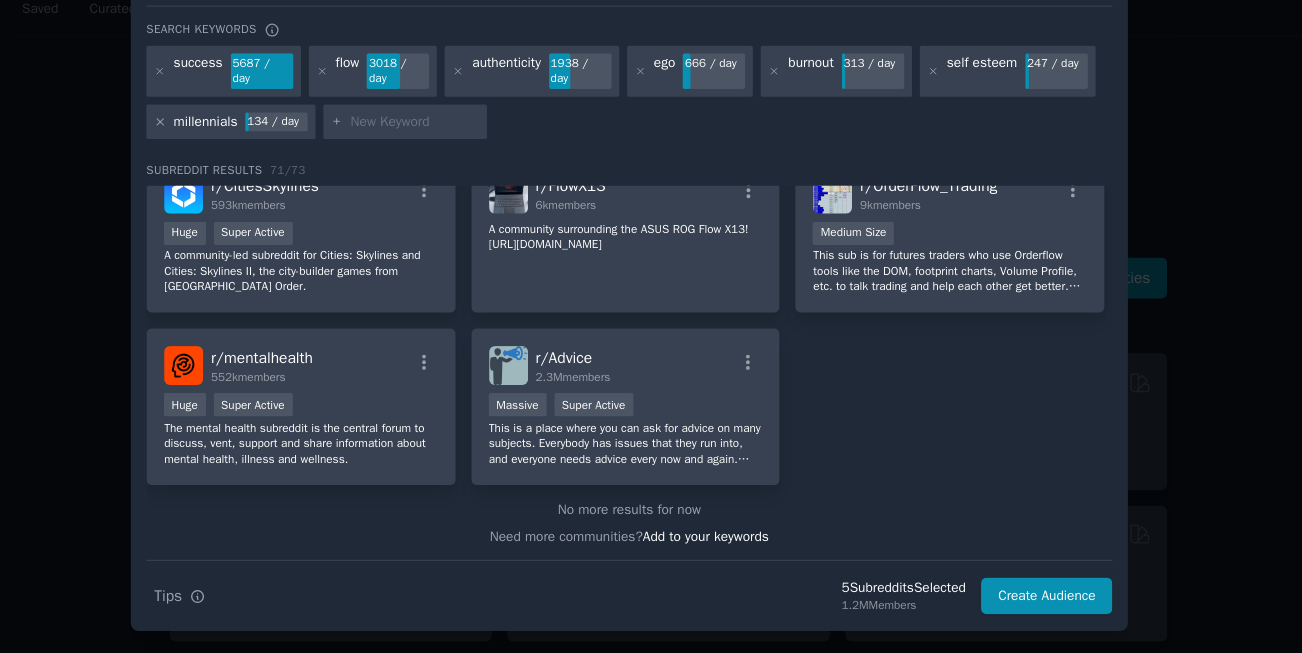 click at bounding box center [458, 176] 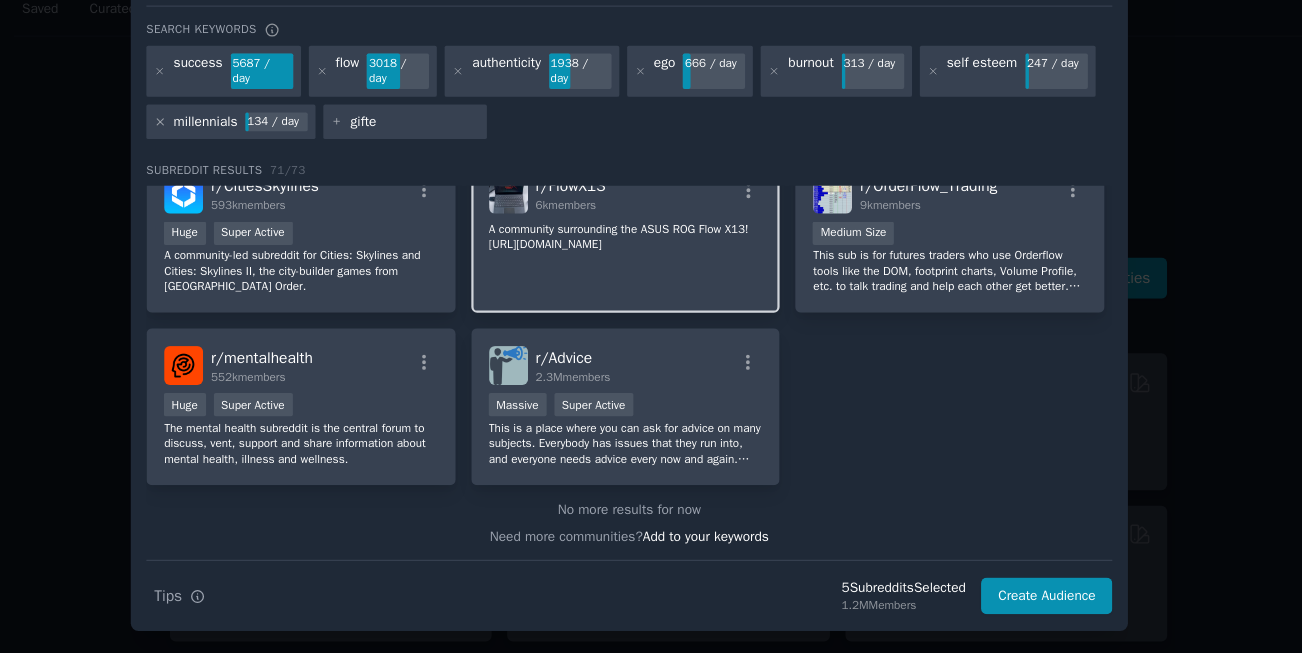 type on "gifted" 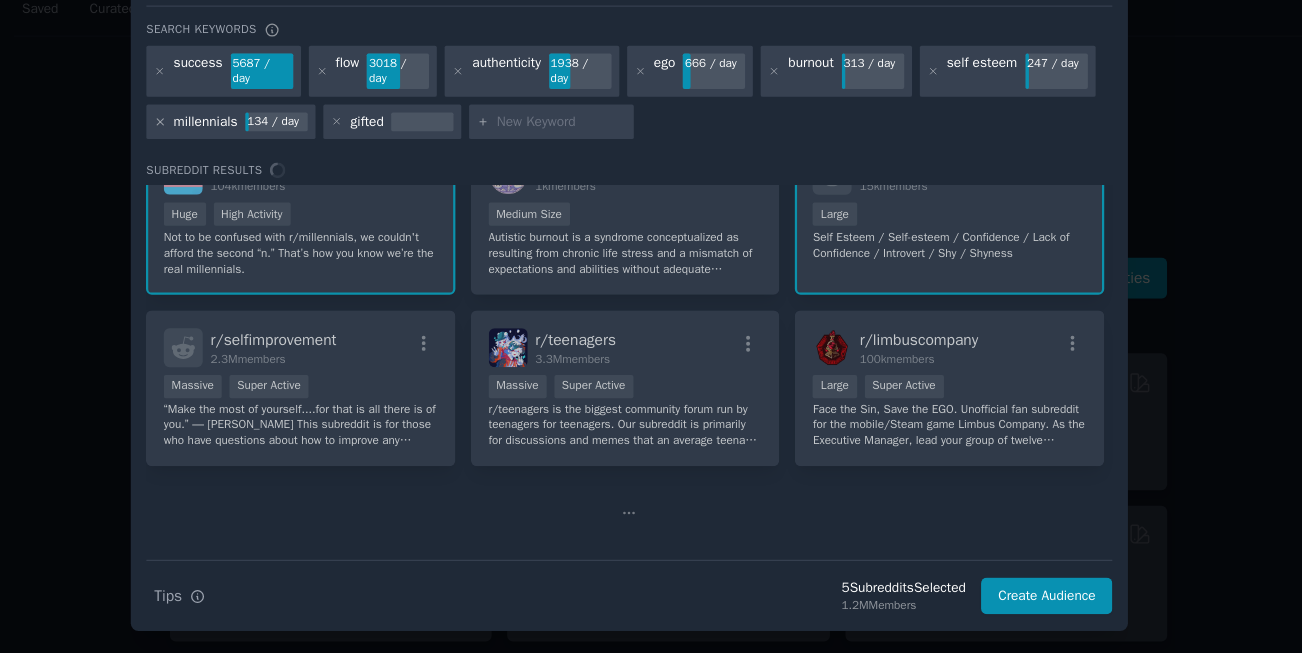 scroll, scrollTop: 0, scrollLeft: 0, axis: both 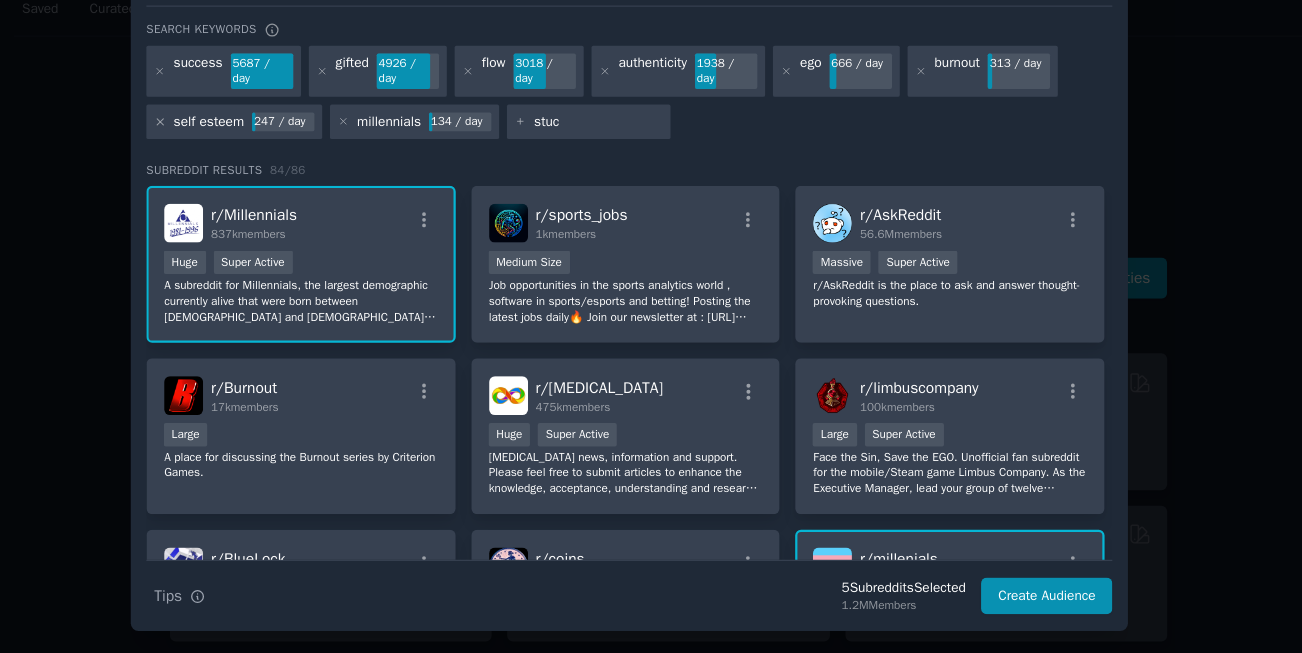 type on "stuck" 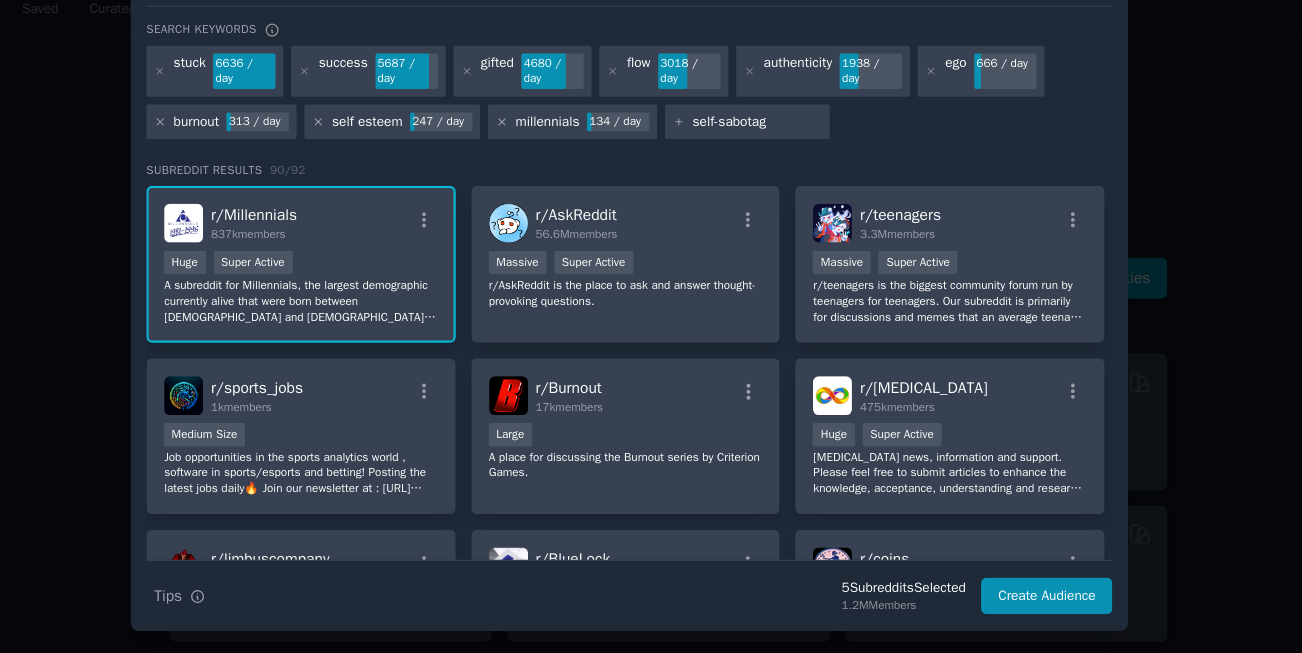 type on "self-sabotage" 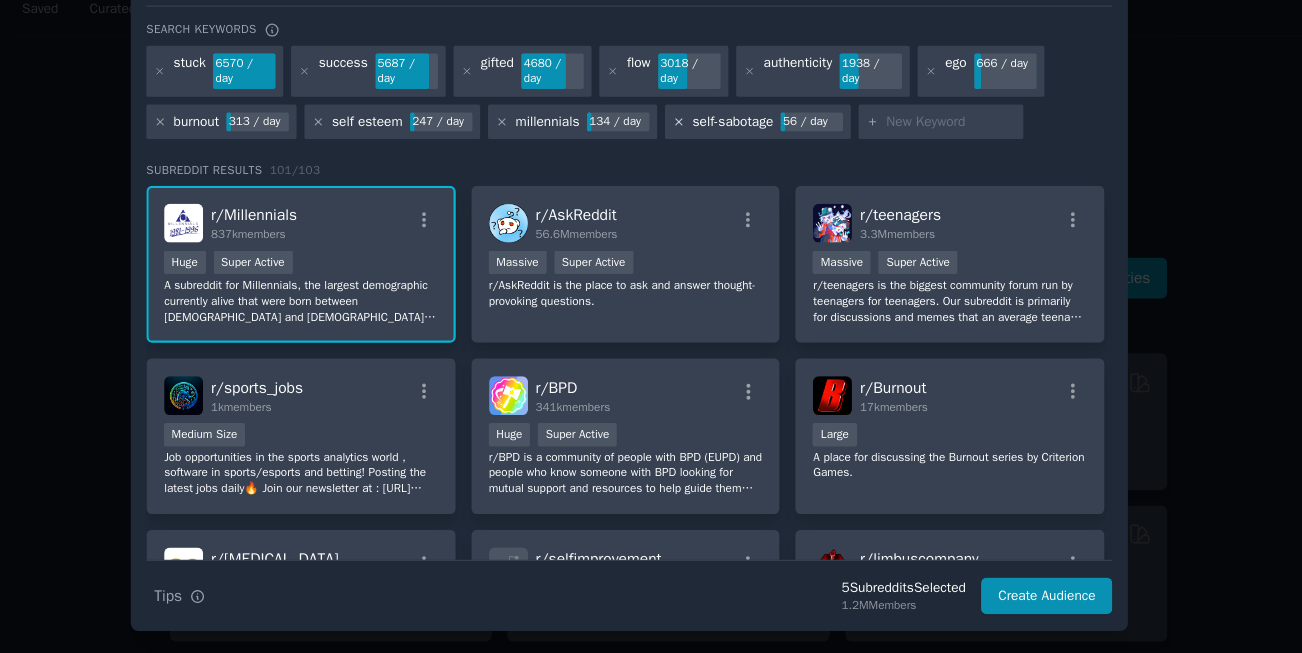 click 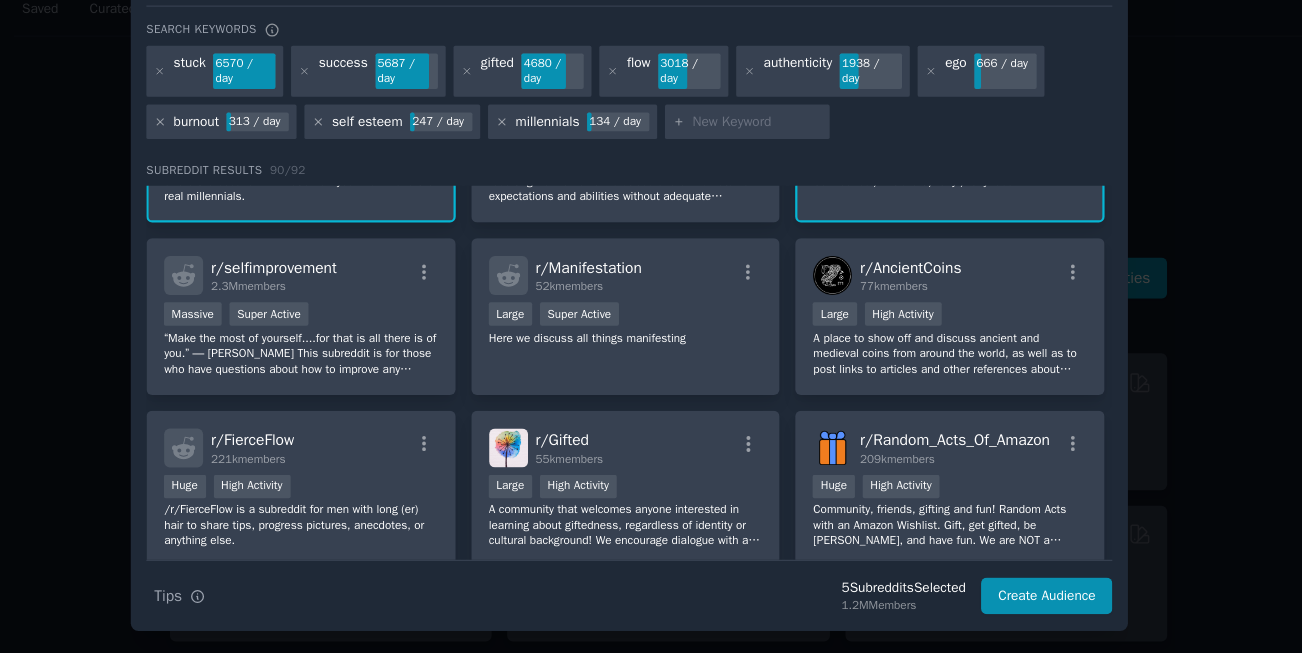 scroll, scrollTop: 572, scrollLeft: 0, axis: vertical 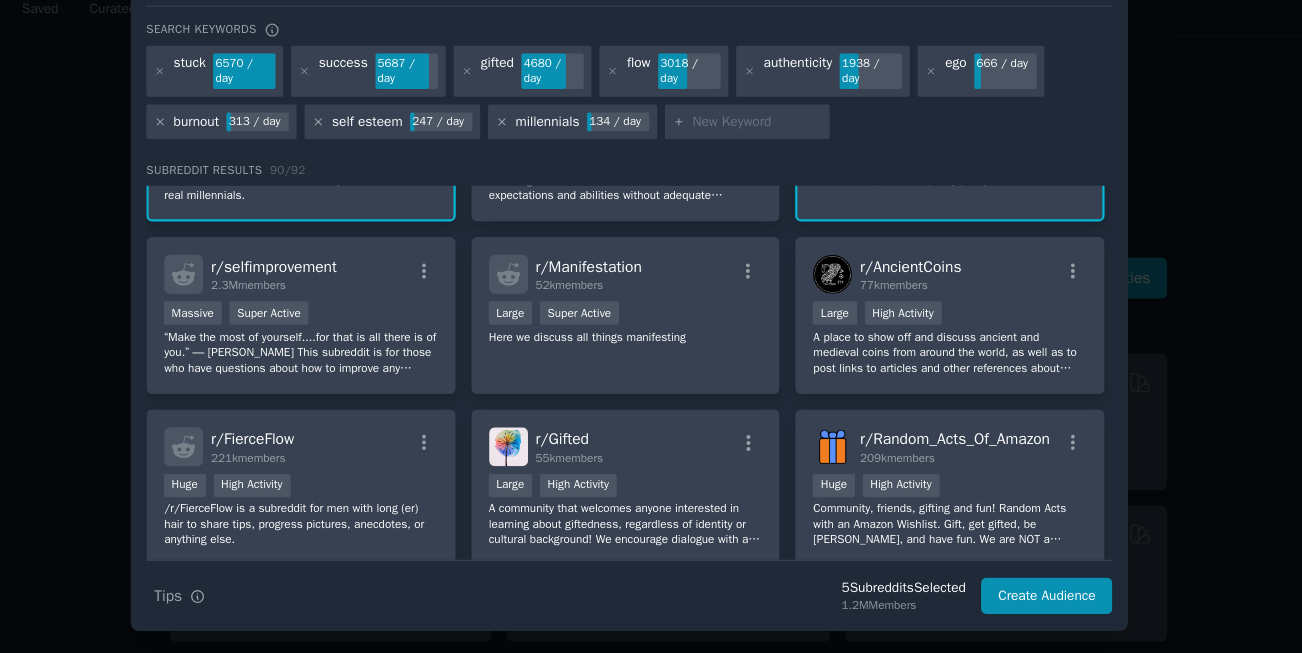 click on "Large Super Active" at bounding box center [648, 349] 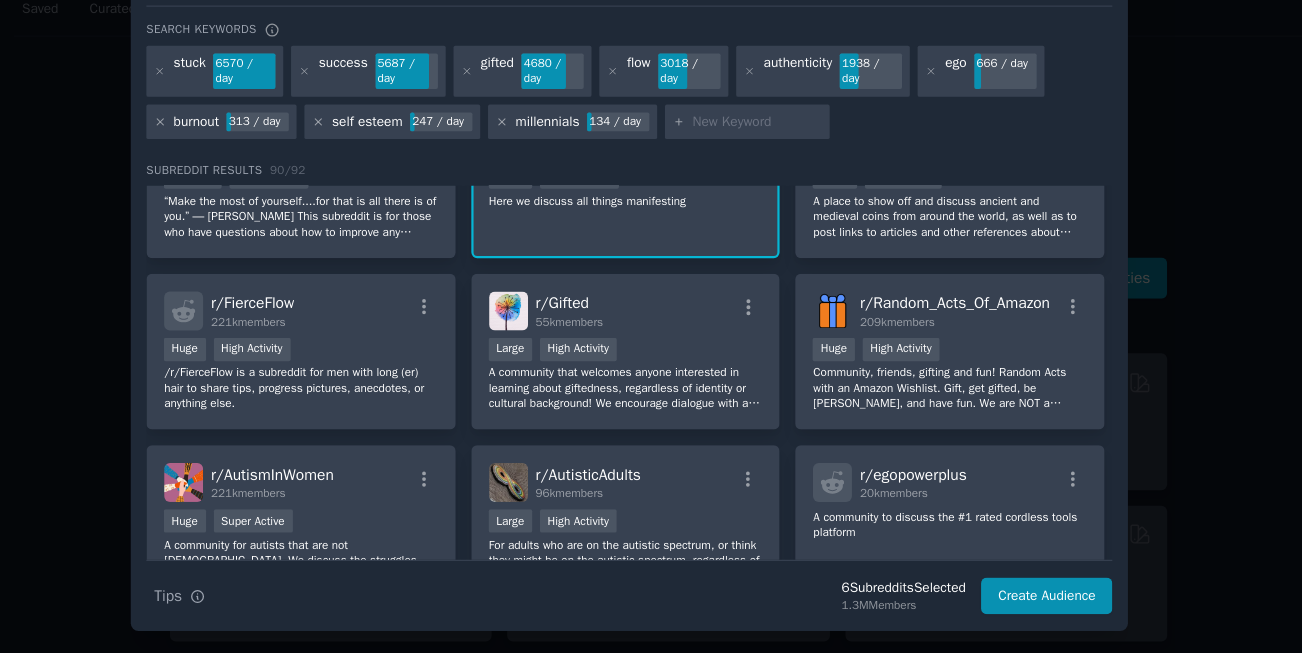 scroll, scrollTop: 709, scrollLeft: 0, axis: vertical 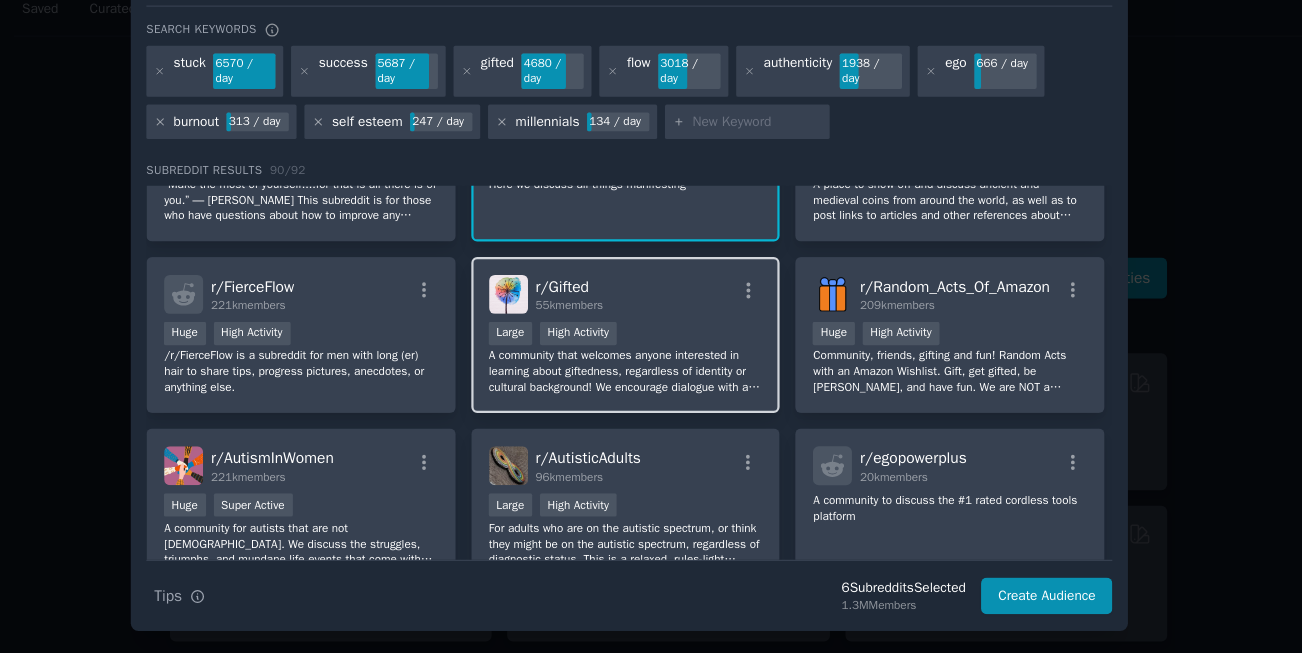 click on "r/ Gifted 55k  members" at bounding box center (648, 330) 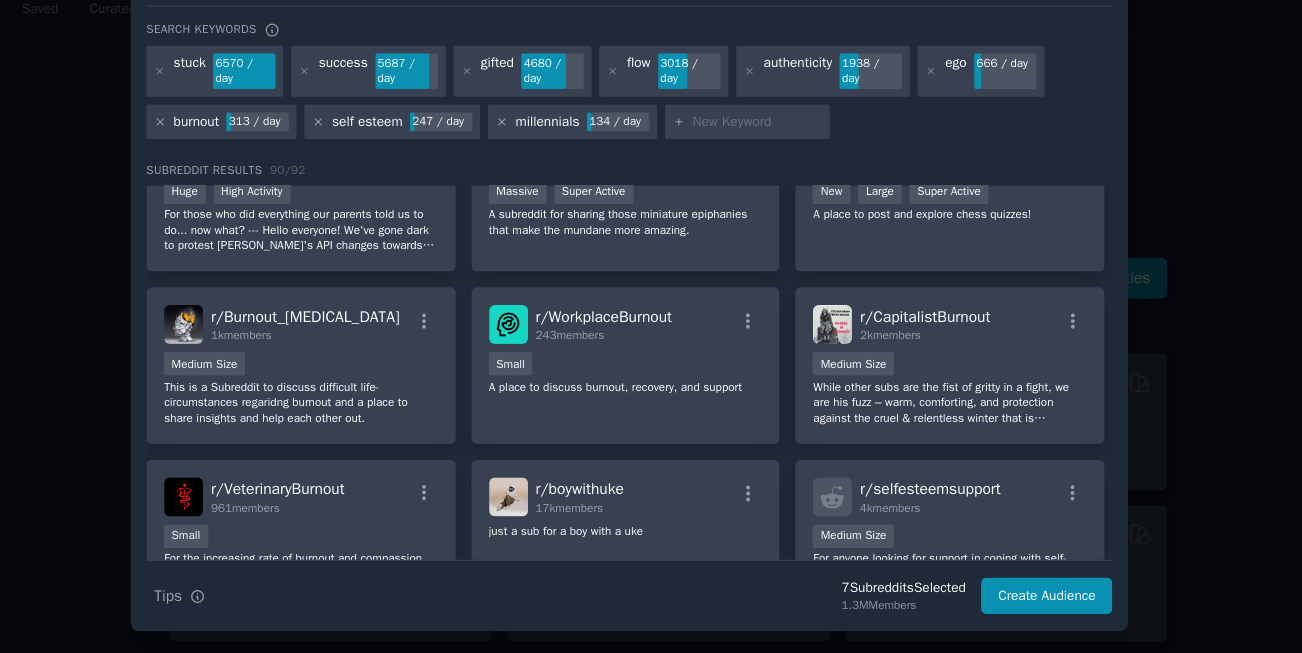 scroll, scrollTop: 1154, scrollLeft: 0, axis: vertical 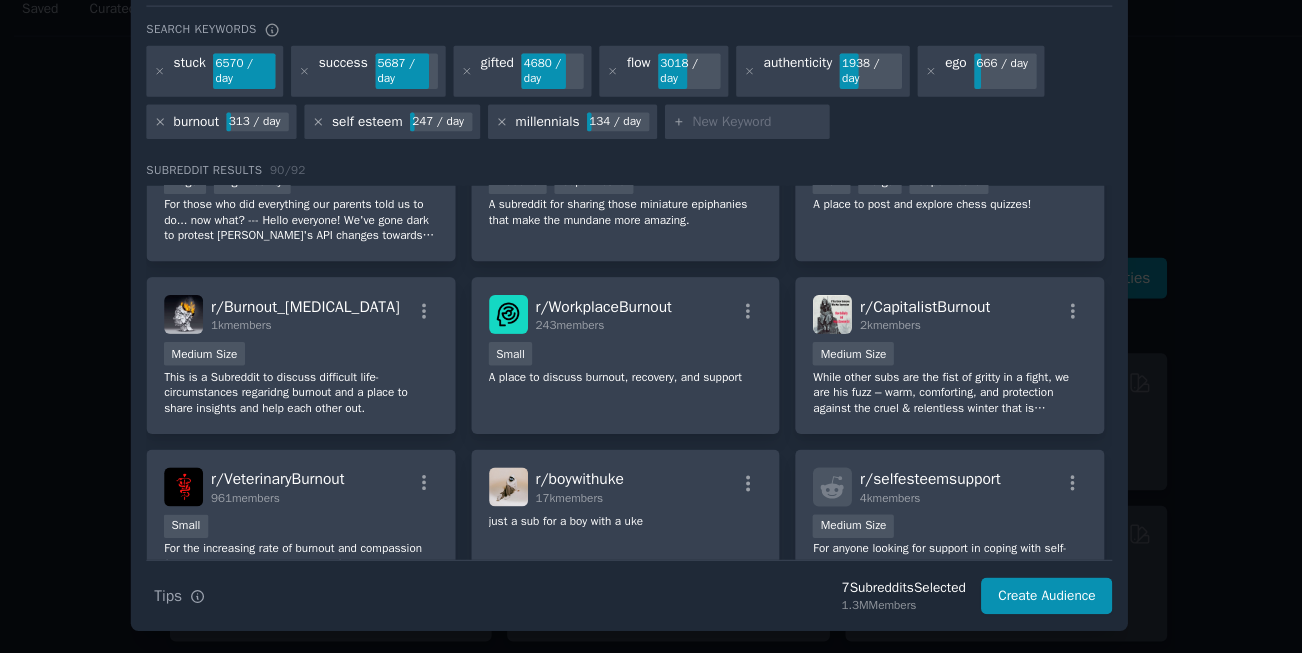 click at bounding box center (766, 176) 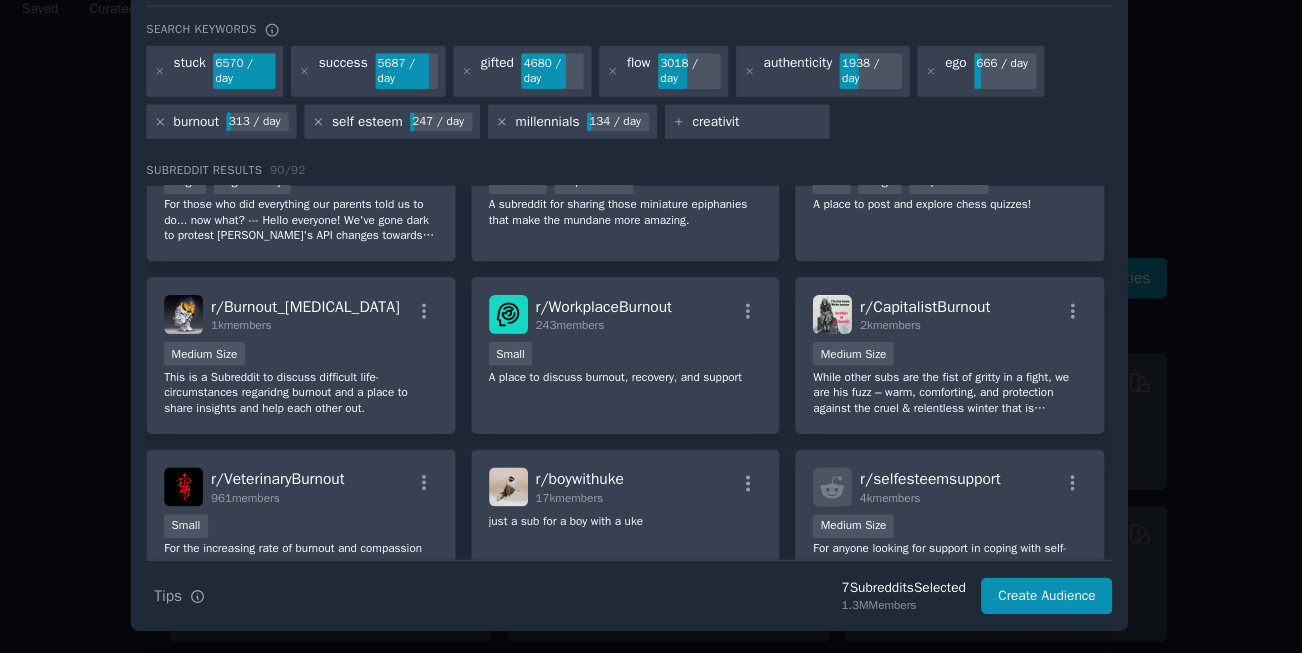 type on "creativity" 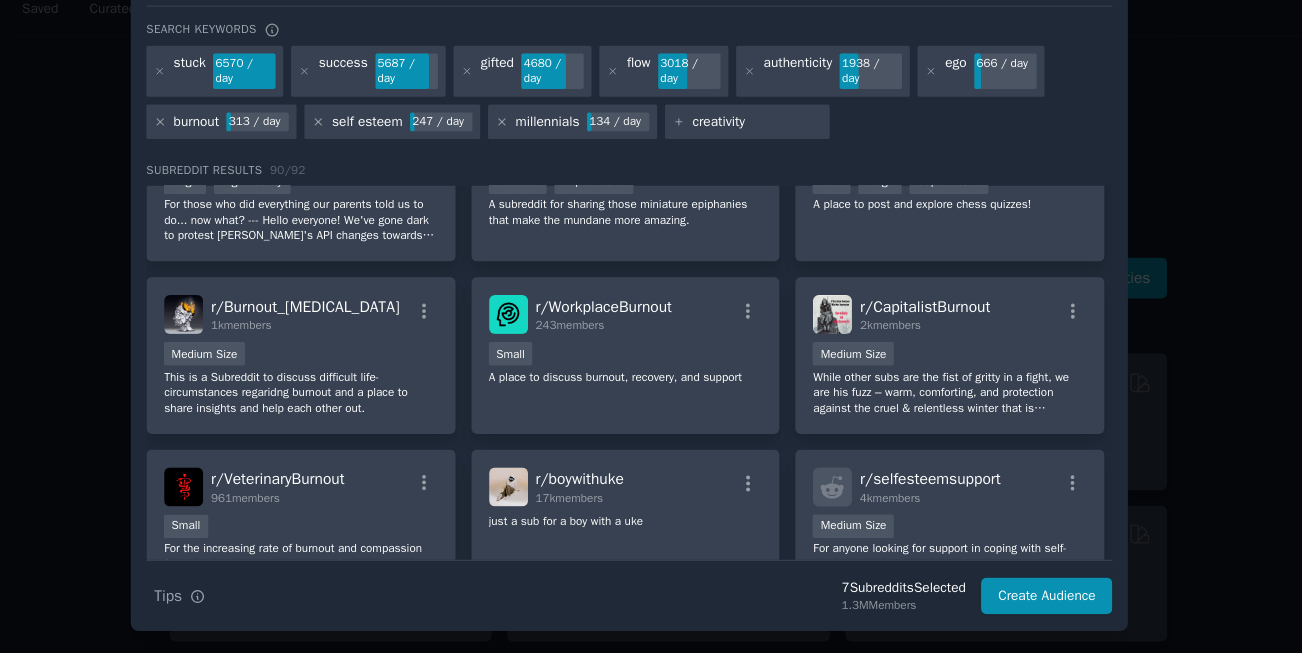 type 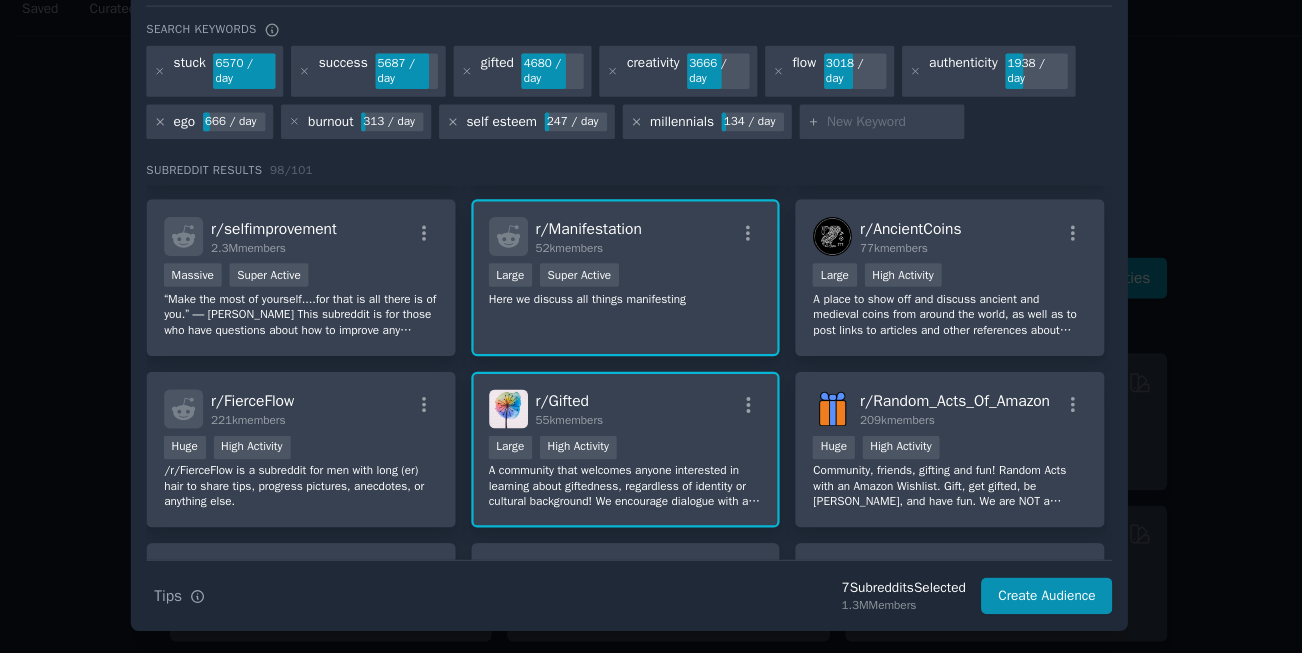 scroll, scrollTop: 609, scrollLeft: 0, axis: vertical 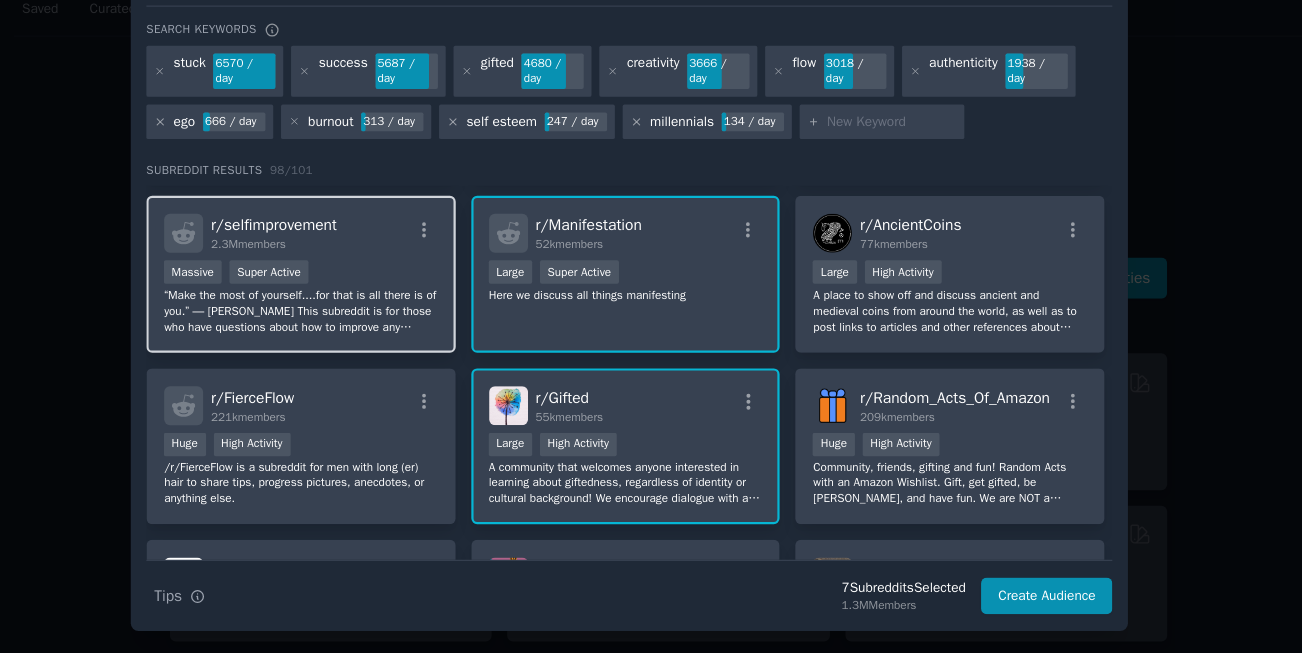click on "Massive Super Active" at bounding box center (356, 312) 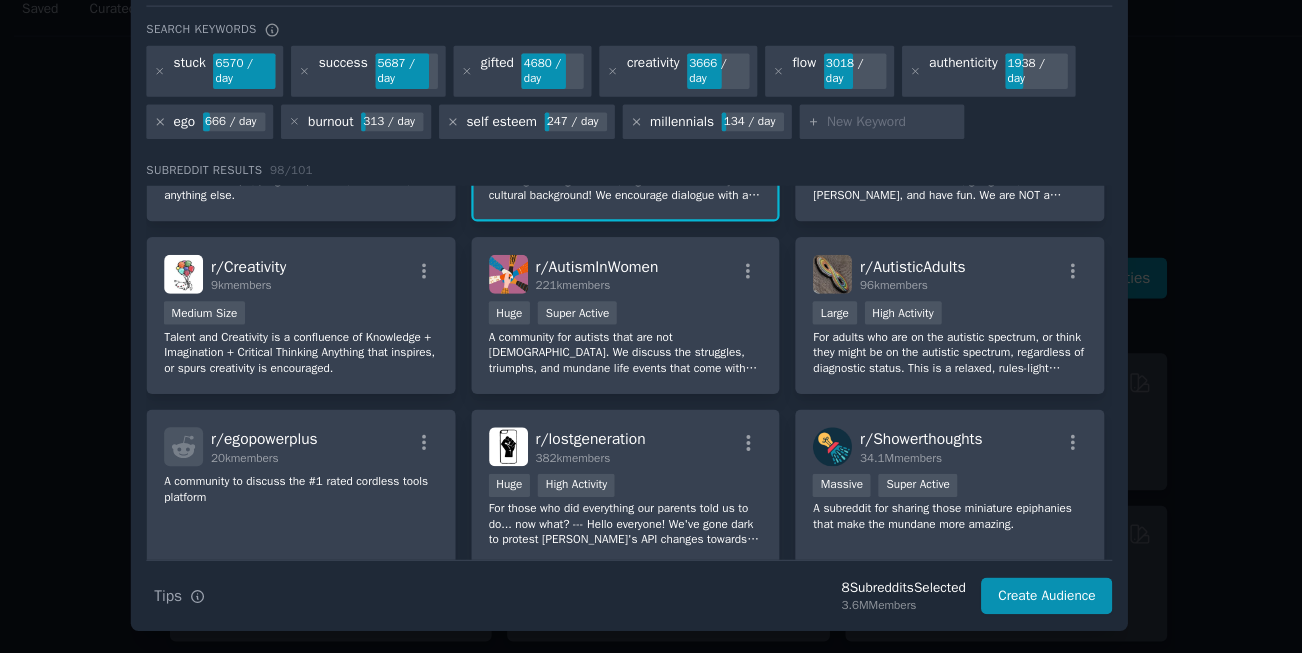 scroll, scrollTop: 884, scrollLeft: 0, axis: vertical 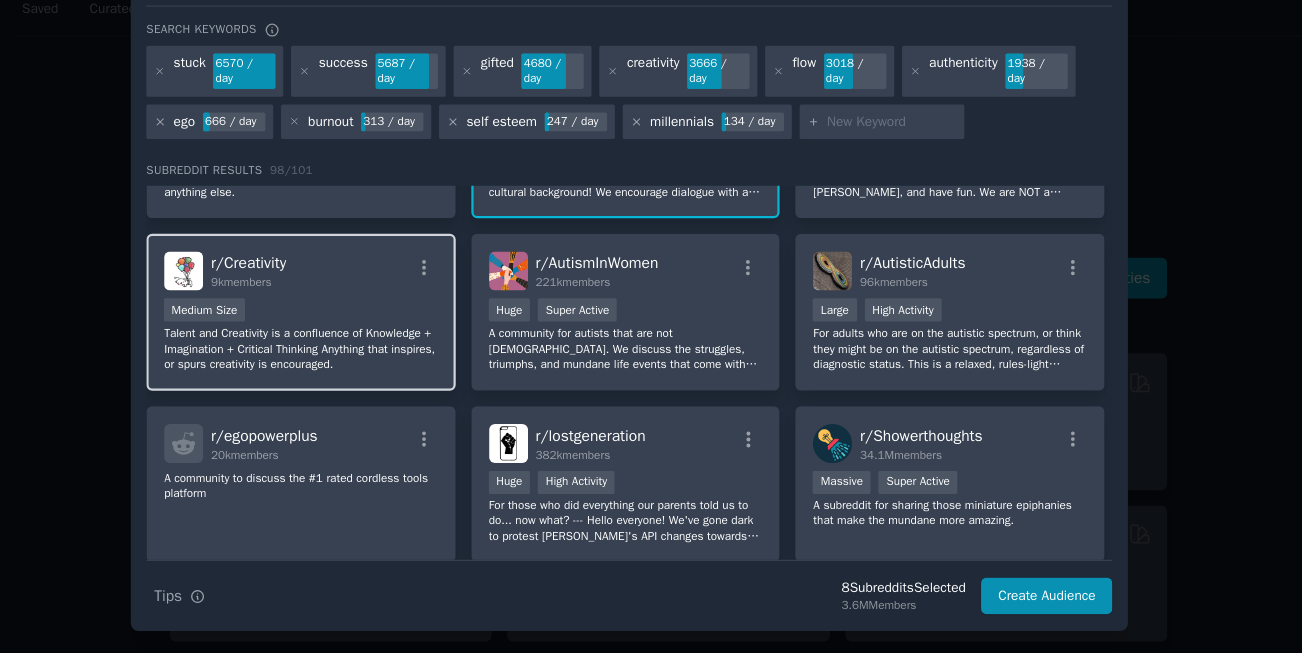 click on "Medium Size" at bounding box center (356, 346) 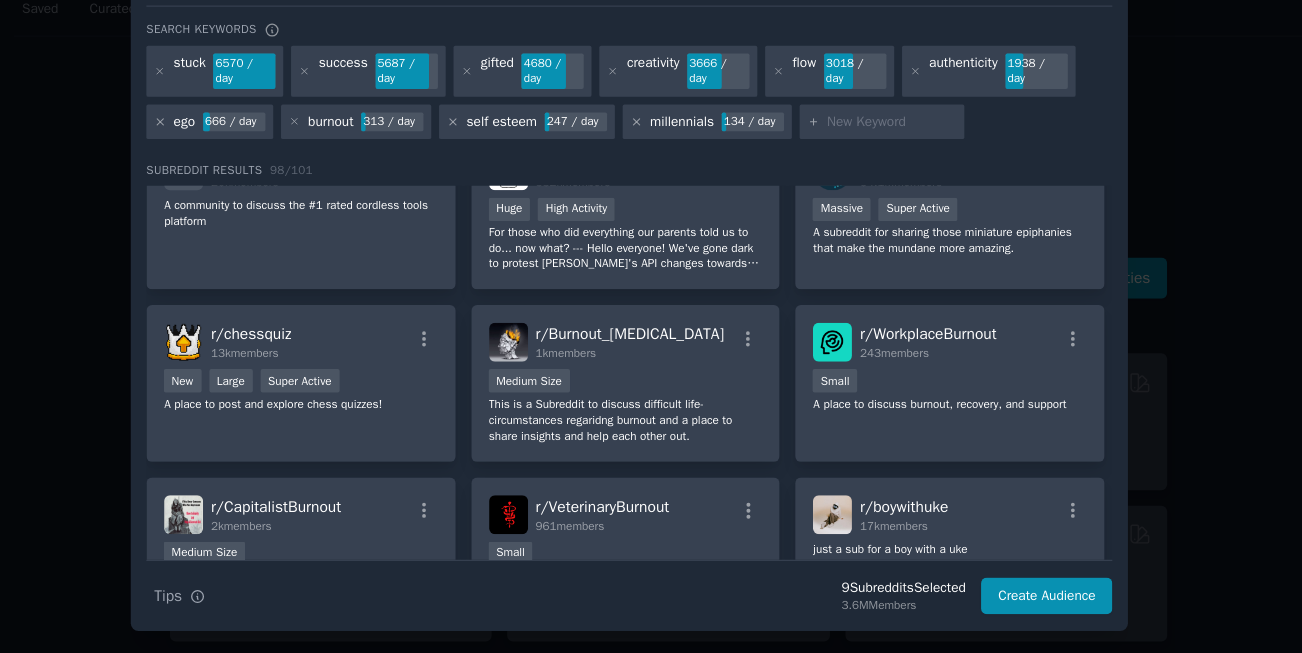 scroll, scrollTop: 1138, scrollLeft: 0, axis: vertical 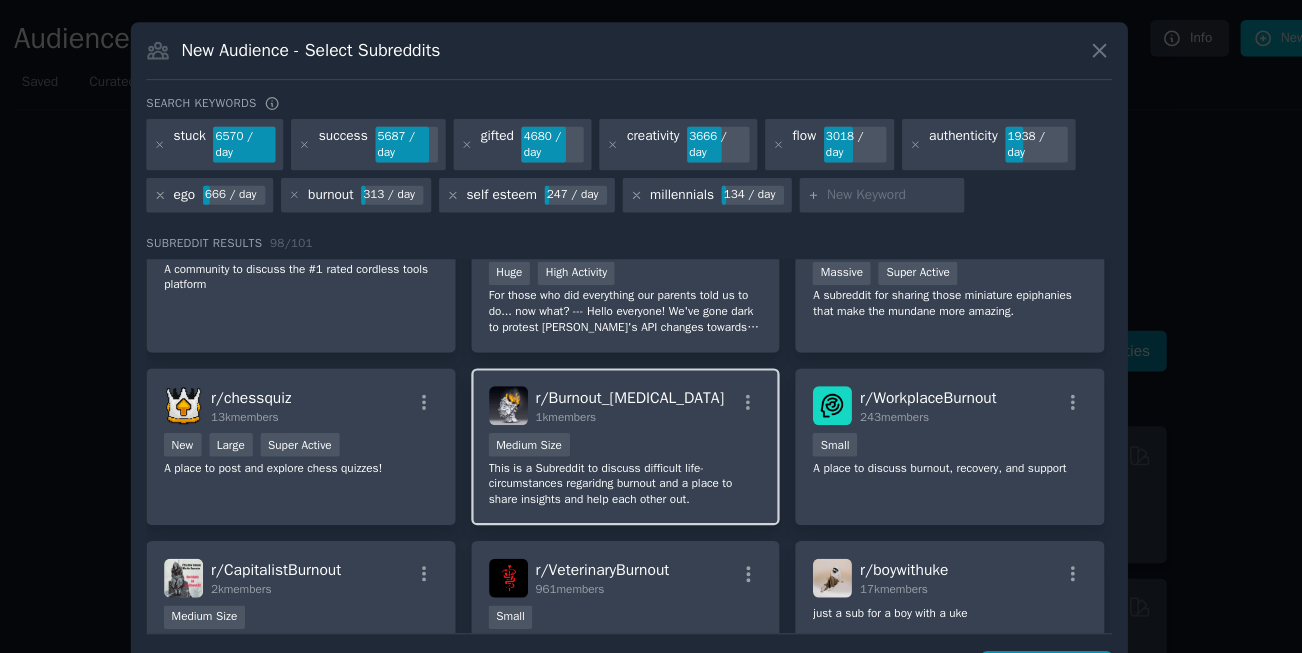 click on "Medium Size" at bounding box center (648, 401) 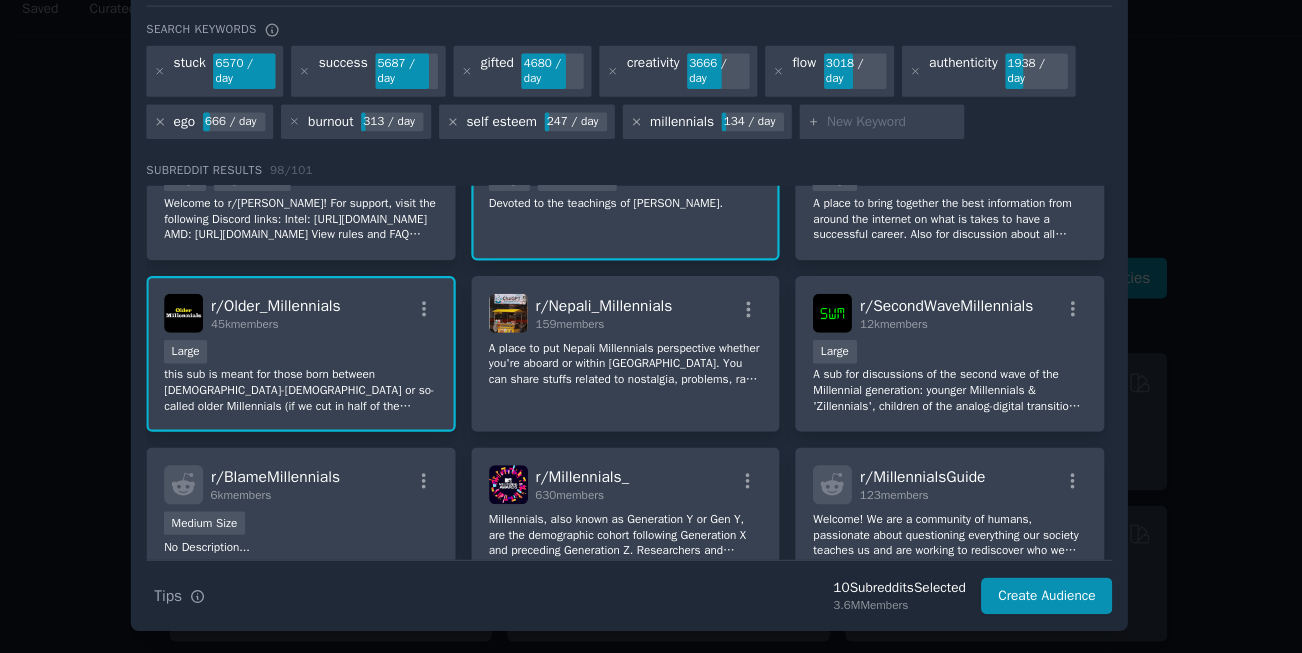 scroll, scrollTop: 2647, scrollLeft: 0, axis: vertical 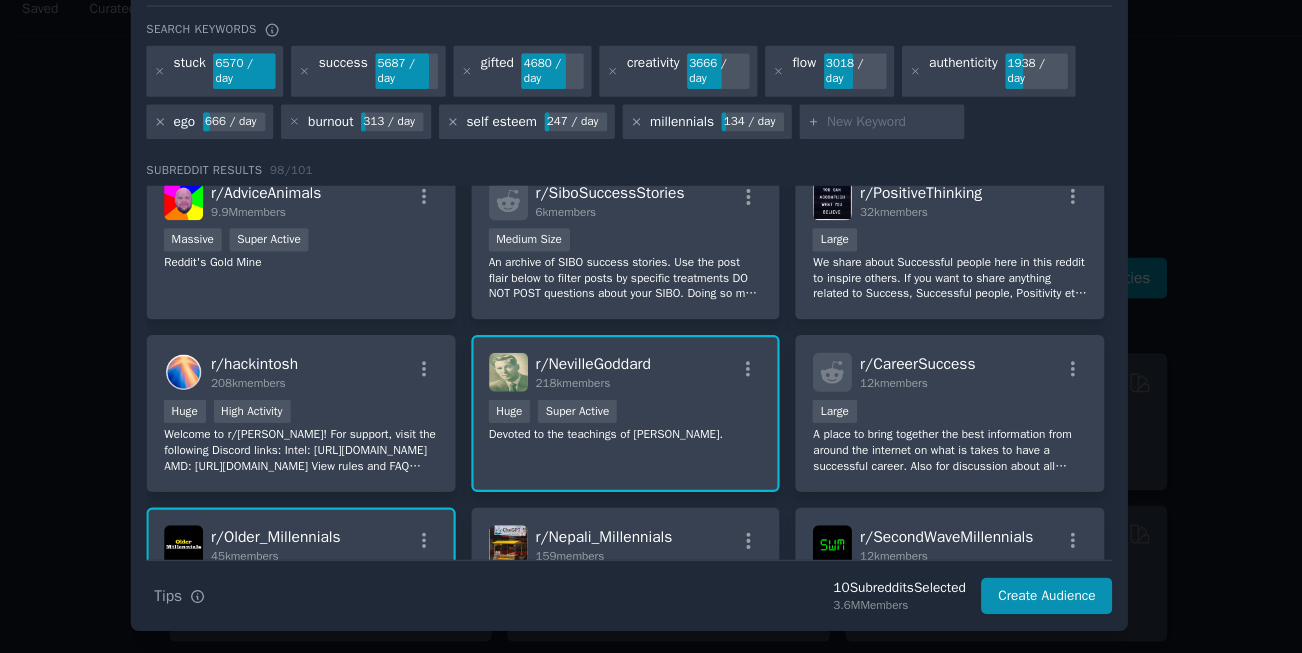 click on "r/ NevilleGoddard 218k  members Huge Super Active Devoted to the teachings of [PERSON_NAME]." at bounding box center (648, 437) 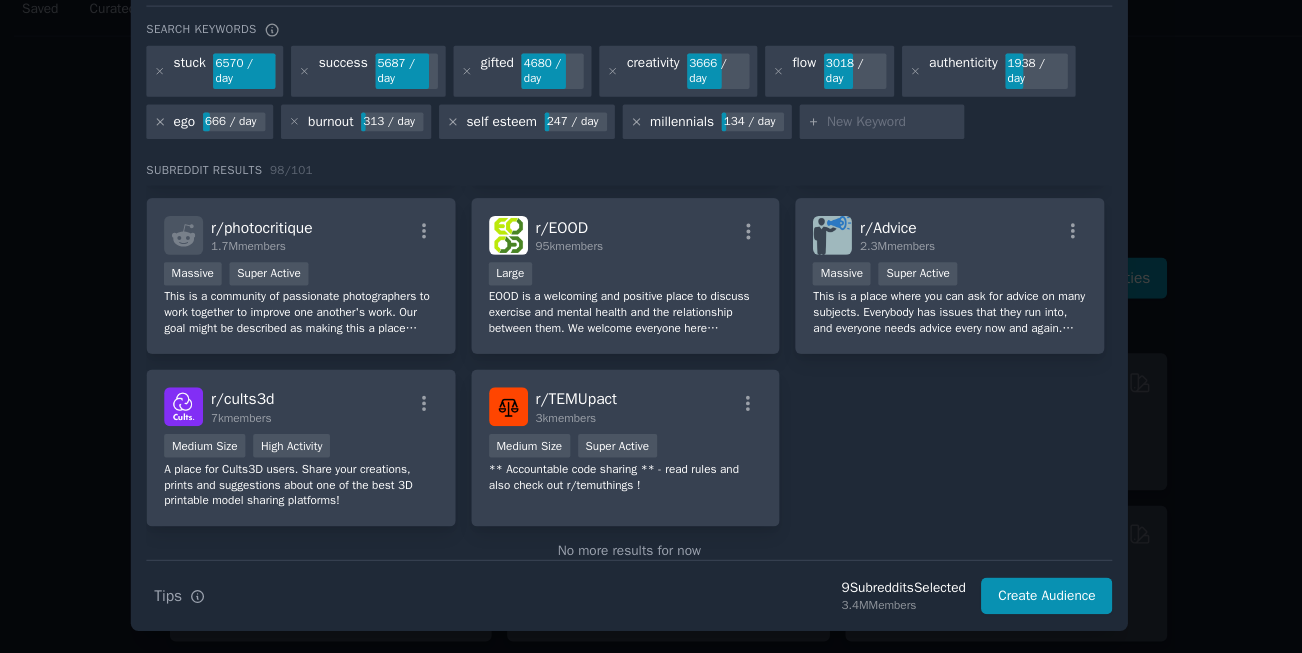 scroll, scrollTop: 4692, scrollLeft: 0, axis: vertical 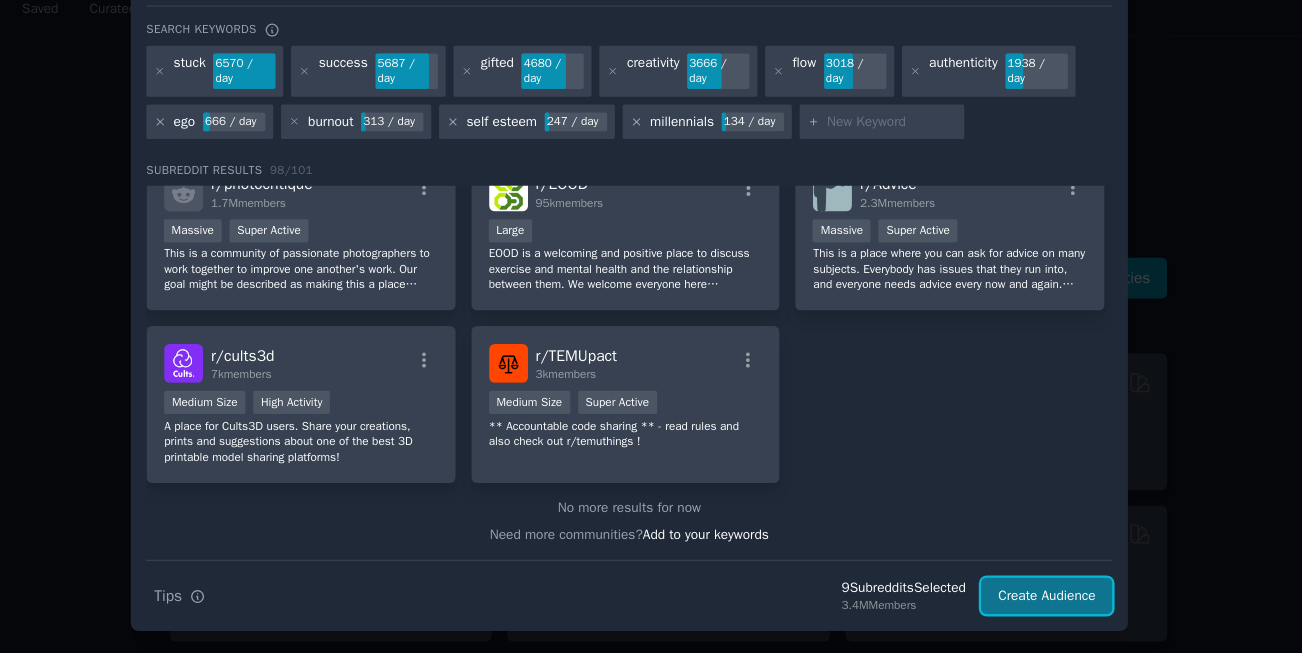 click on "Create Audience" at bounding box center [1026, 602] 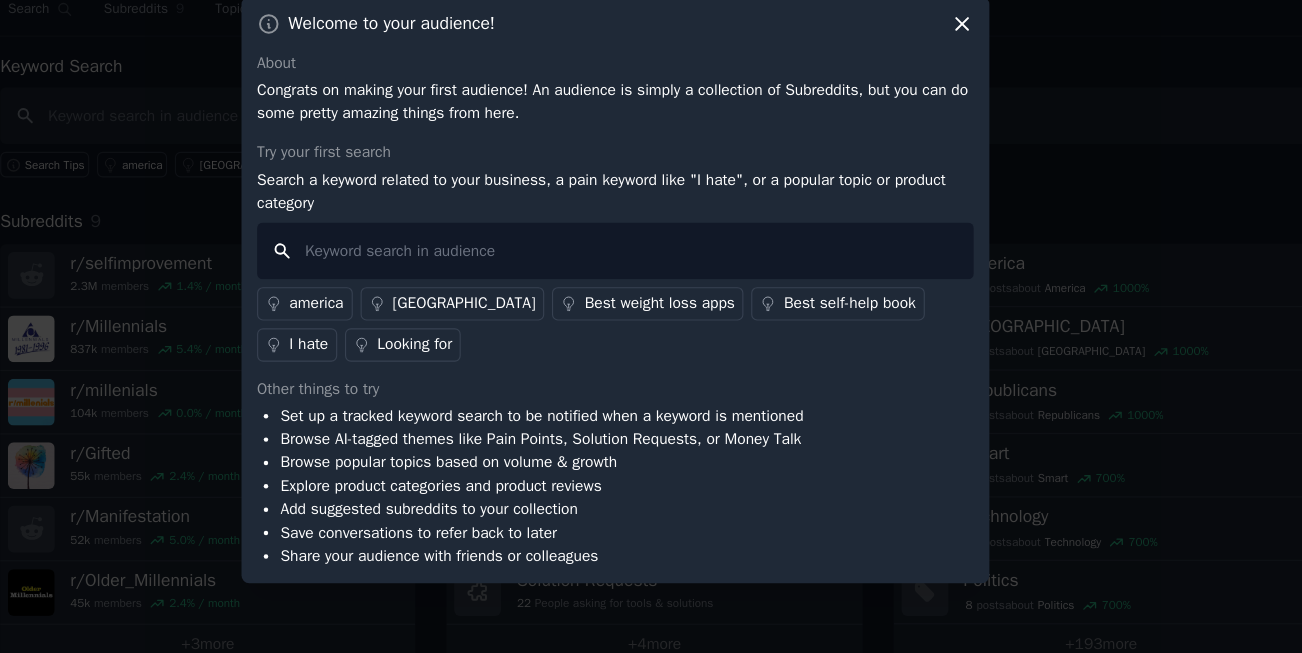 click at bounding box center (651, 291) 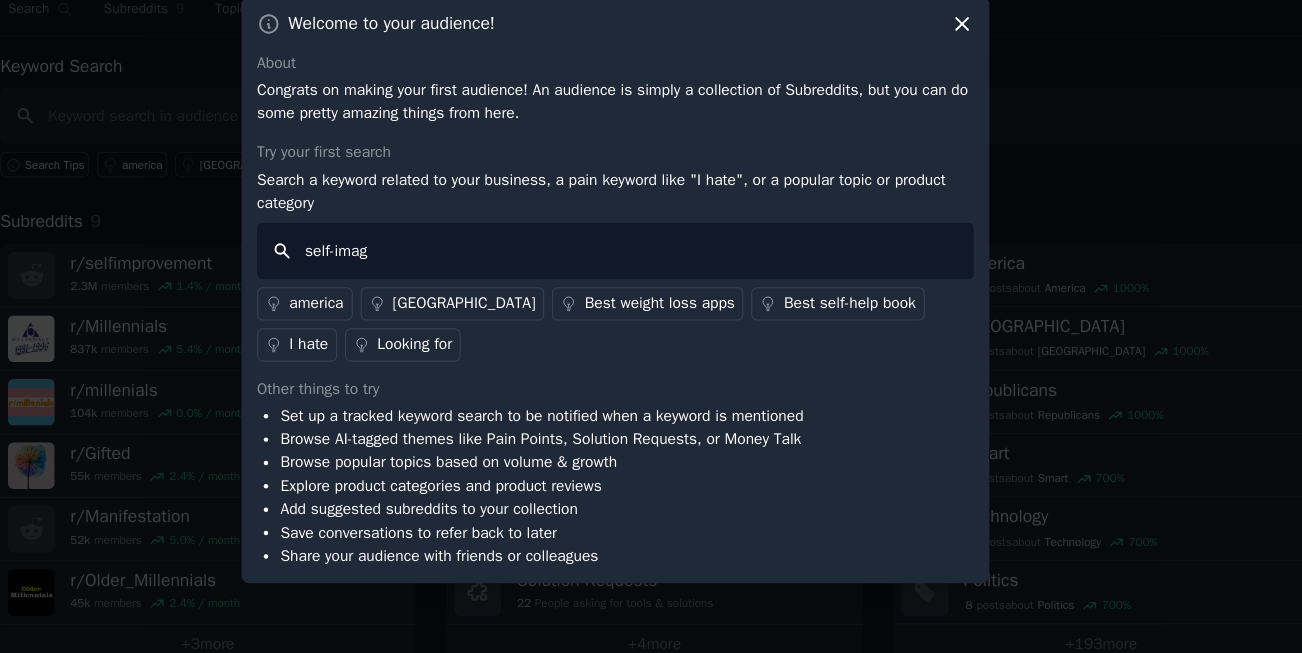 type on "self-image" 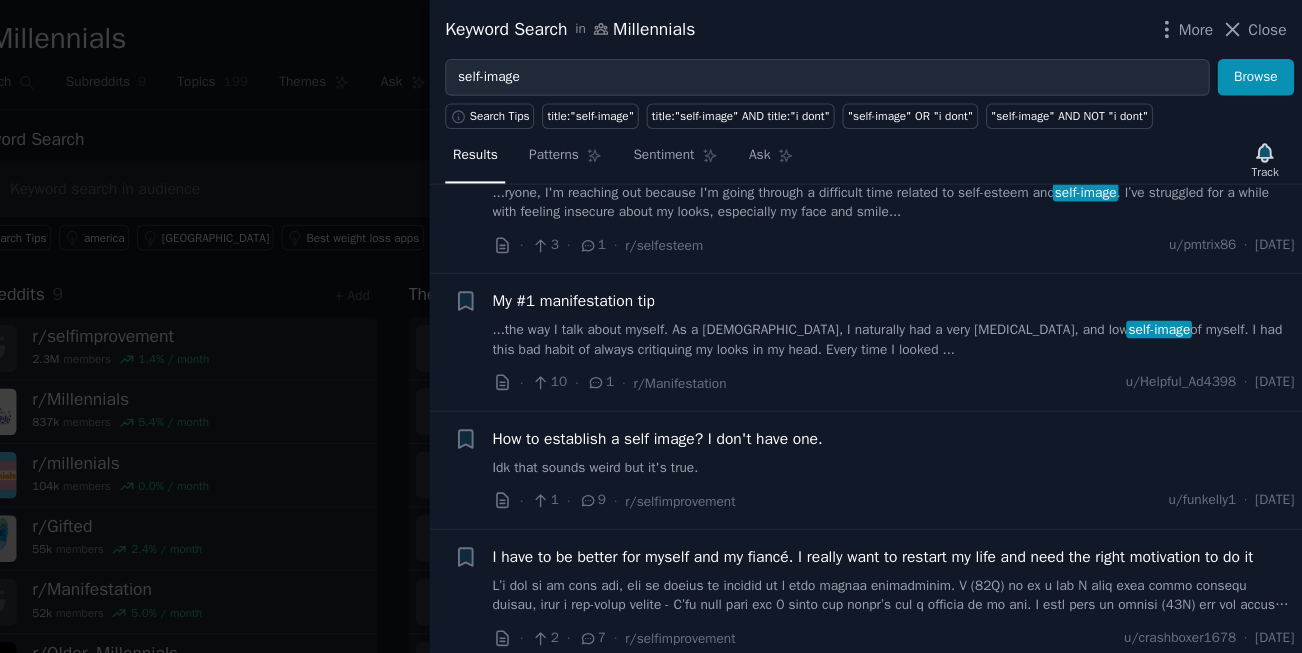 scroll, scrollTop: 3432, scrollLeft: 0, axis: vertical 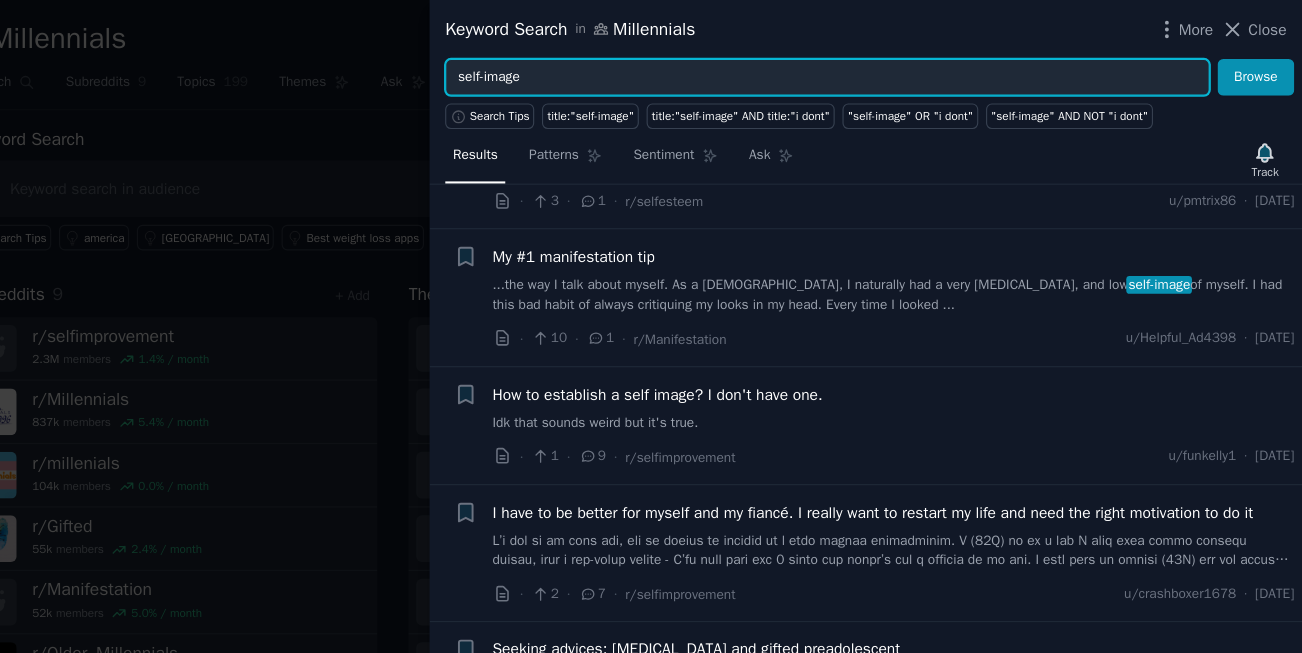 drag, startPoint x: 630, startPoint y: 69, endPoint x: 541, endPoint y: 66, distance: 89.050545 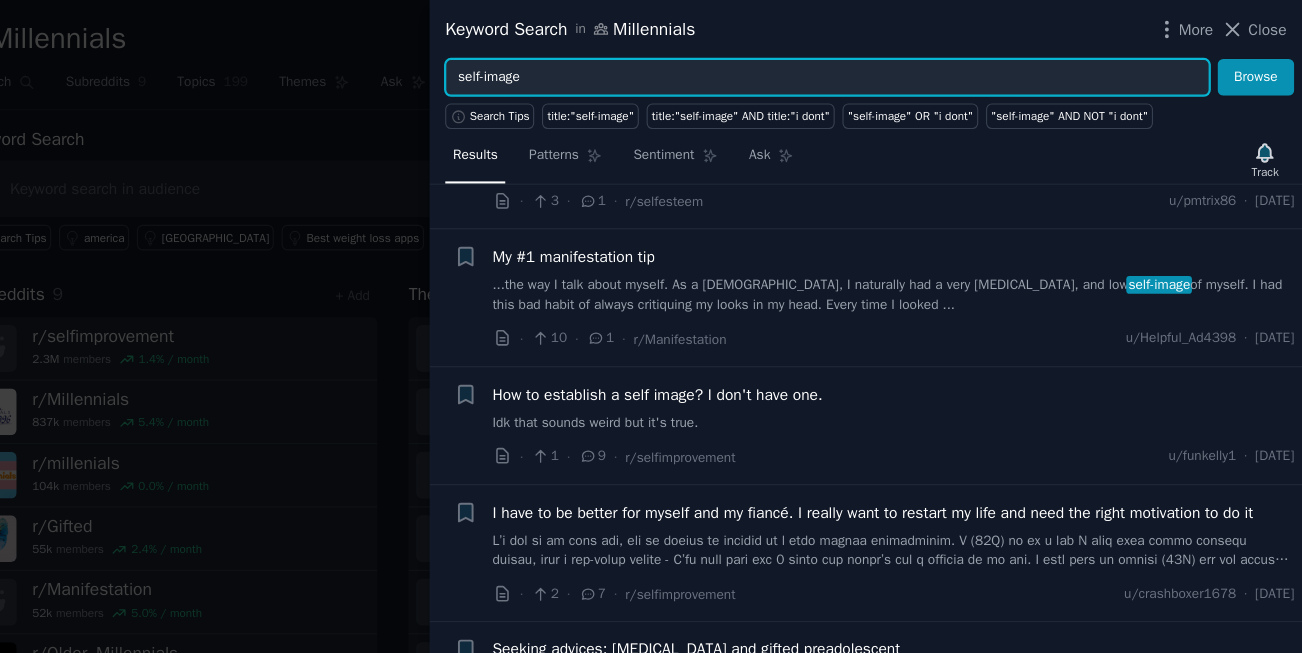 click on "self-image" at bounding box center [875, 70] 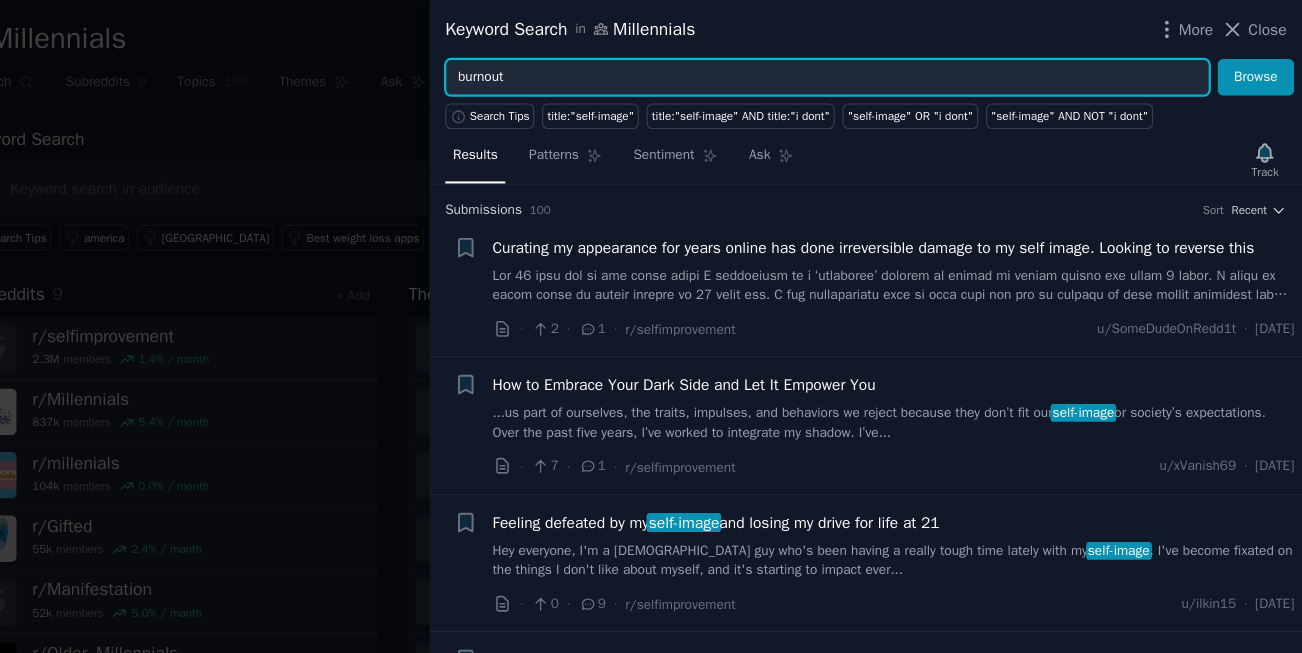 type on "burnout" 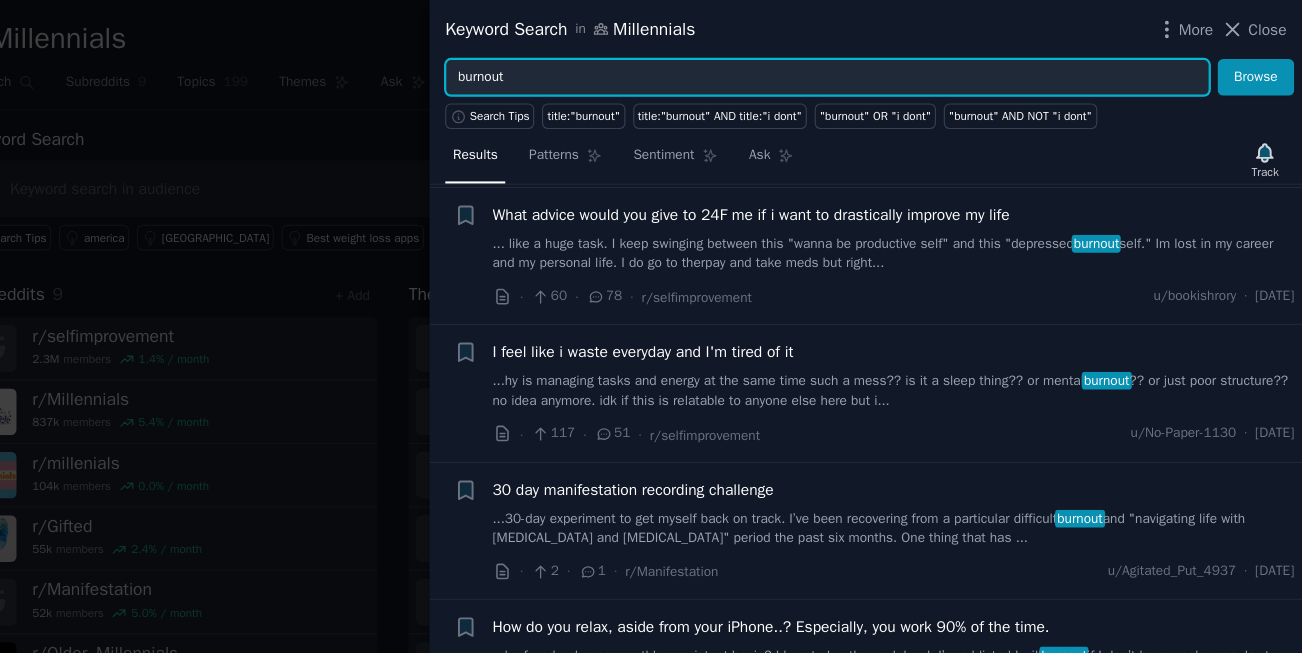 scroll, scrollTop: 2018, scrollLeft: 0, axis: vertical 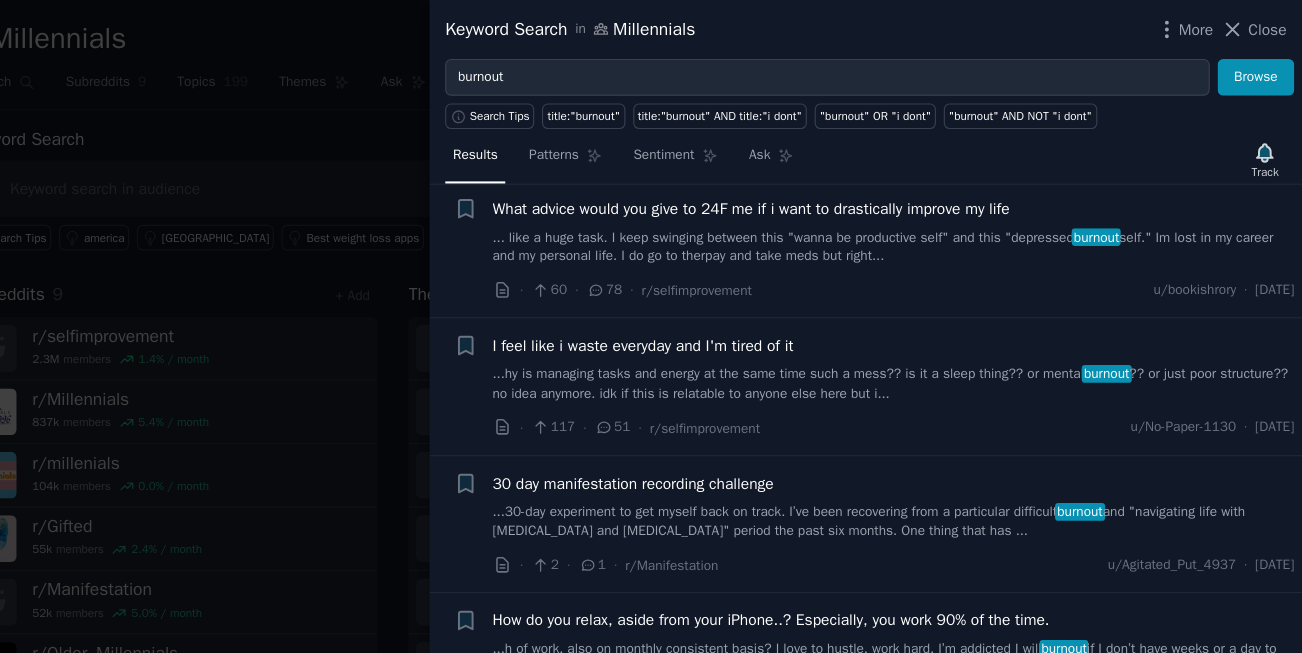 click 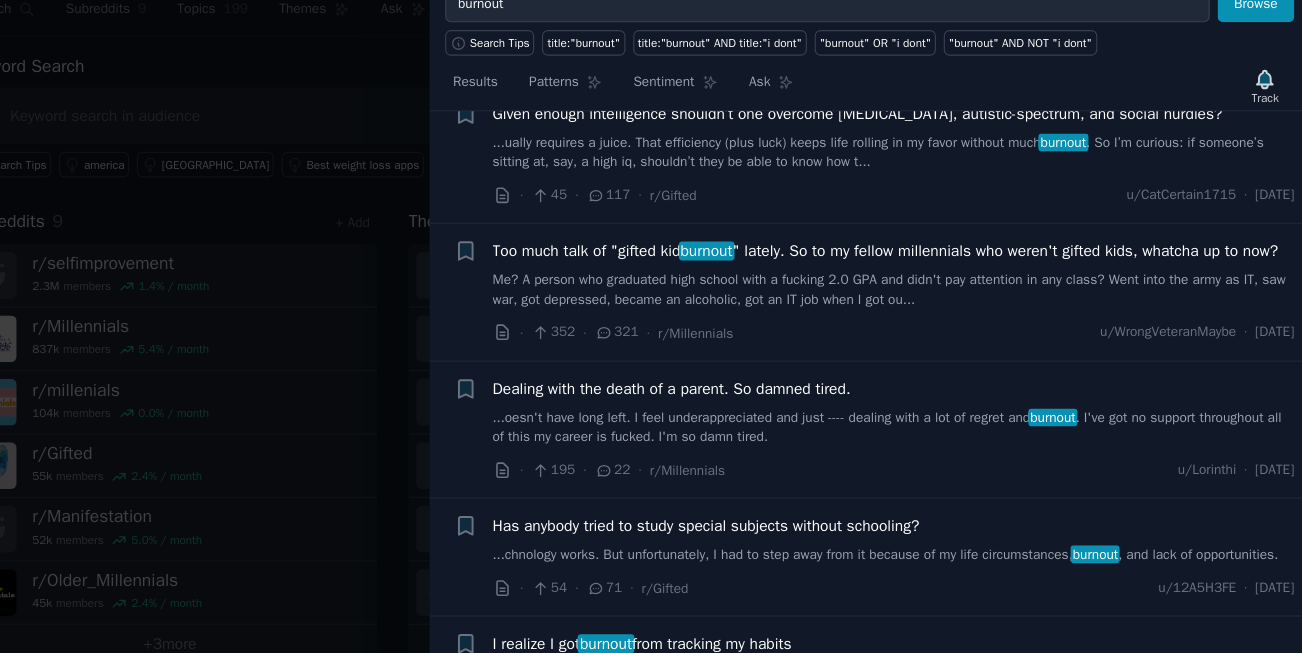 scroll, scrollTop: 5443, scrollLeft: 0, axis: vertical 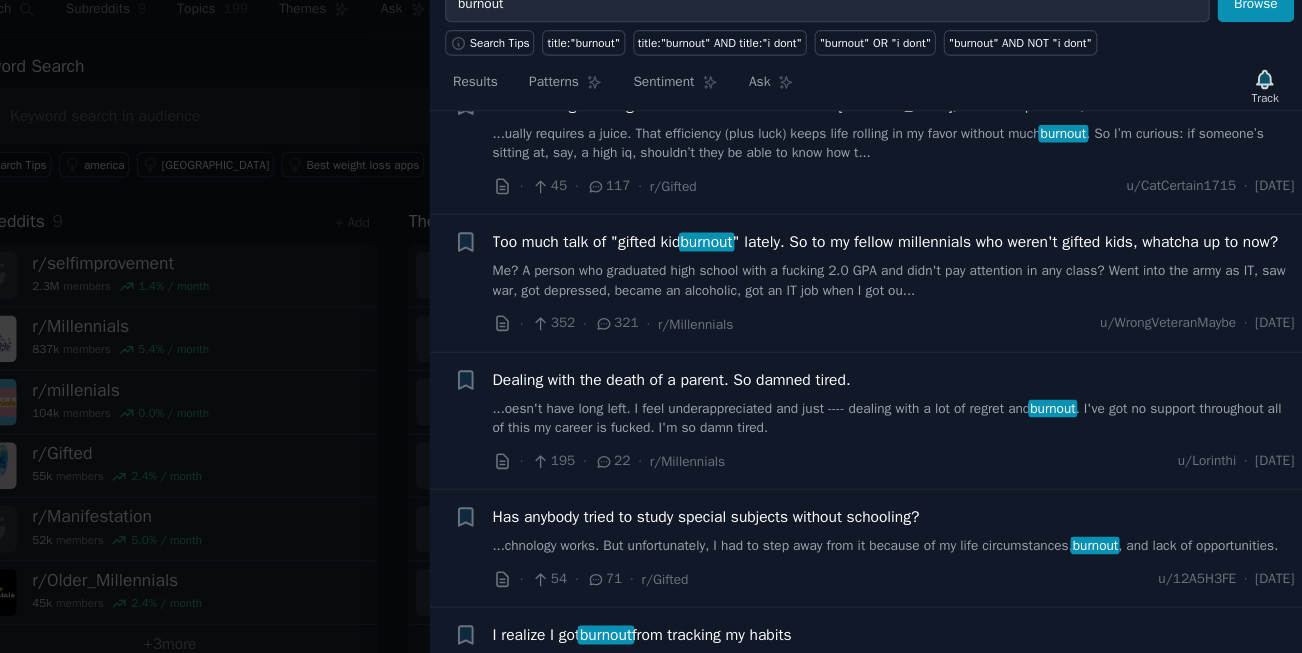 click 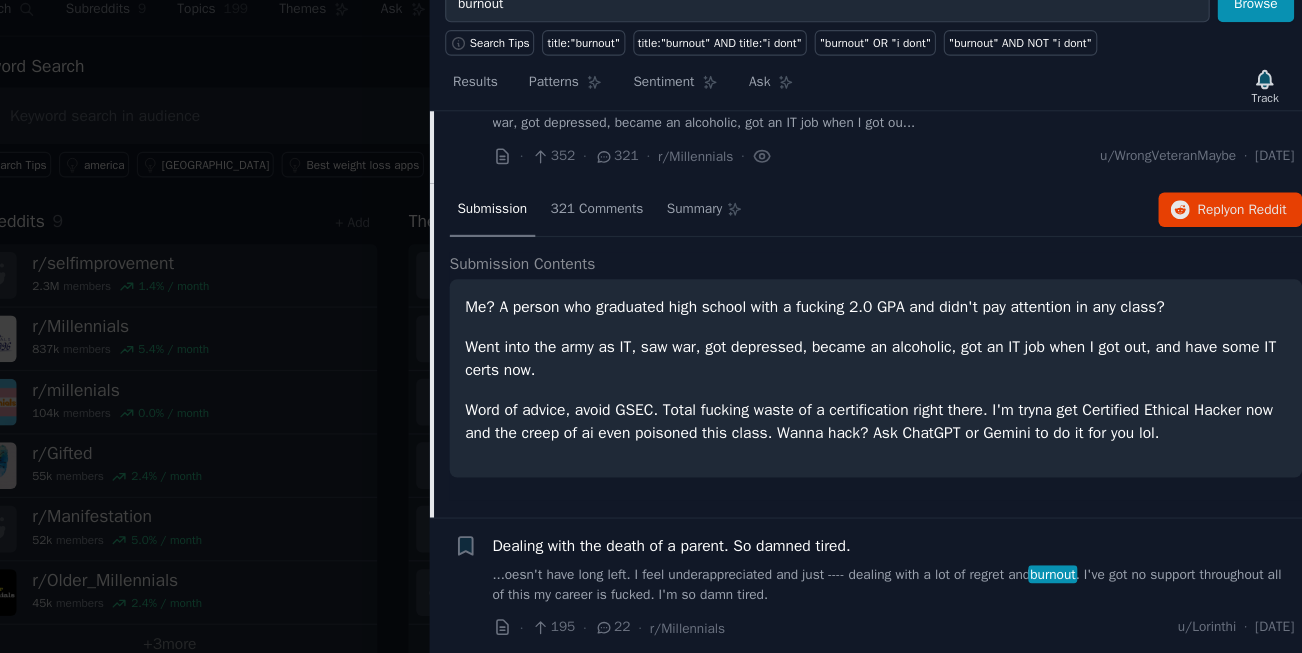 scroll, scrollTop: 5053, scrollLeft: 0, axis: vertical 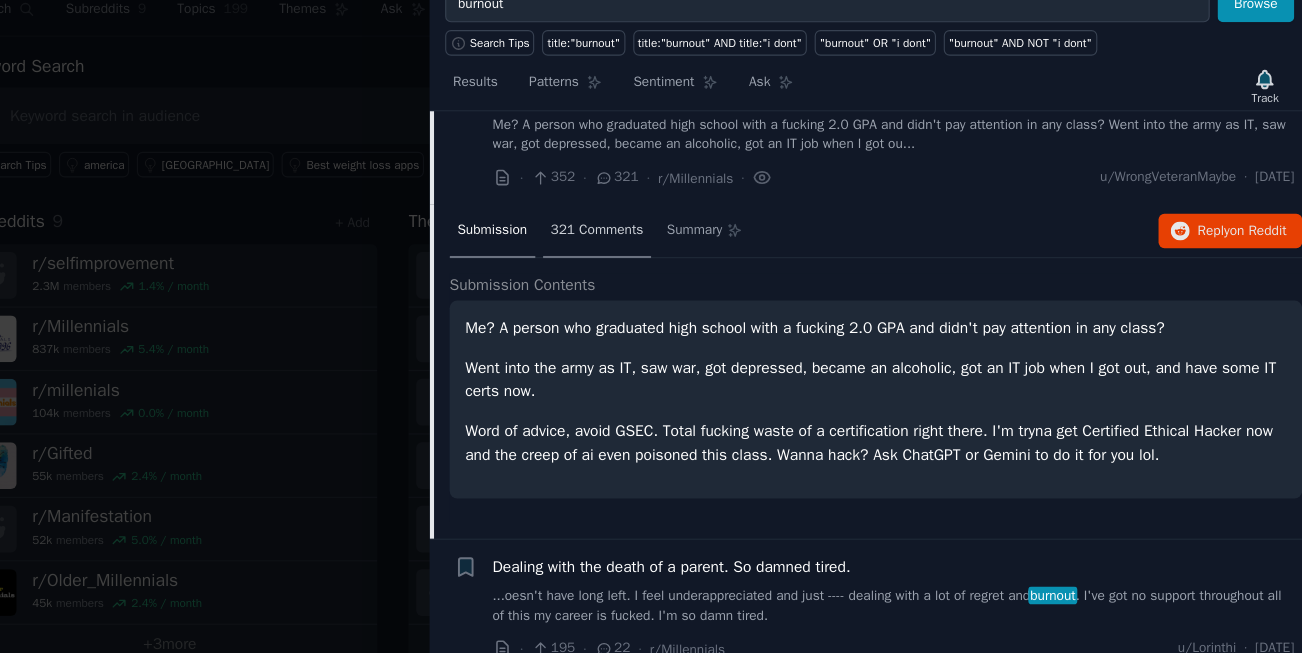 click on "321 Comments" at bounding box center (668, 273) 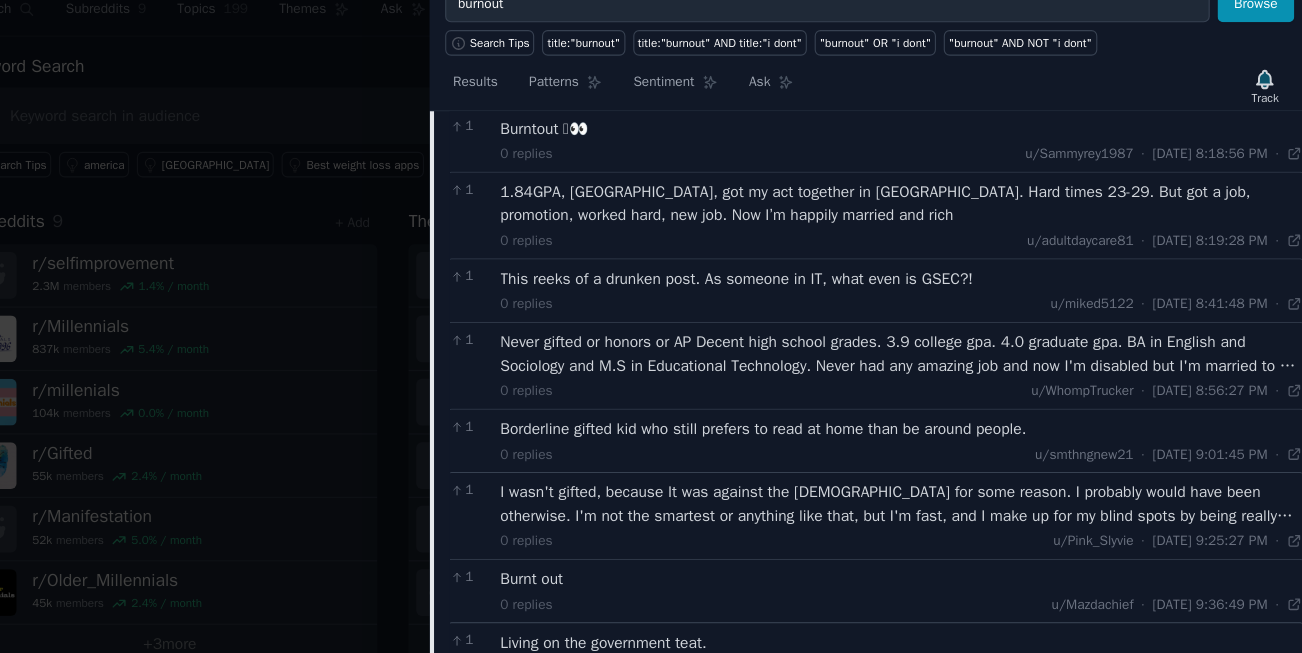 scroll, scrollTop: 15336, scrollLeft: 0, axis: vertical 